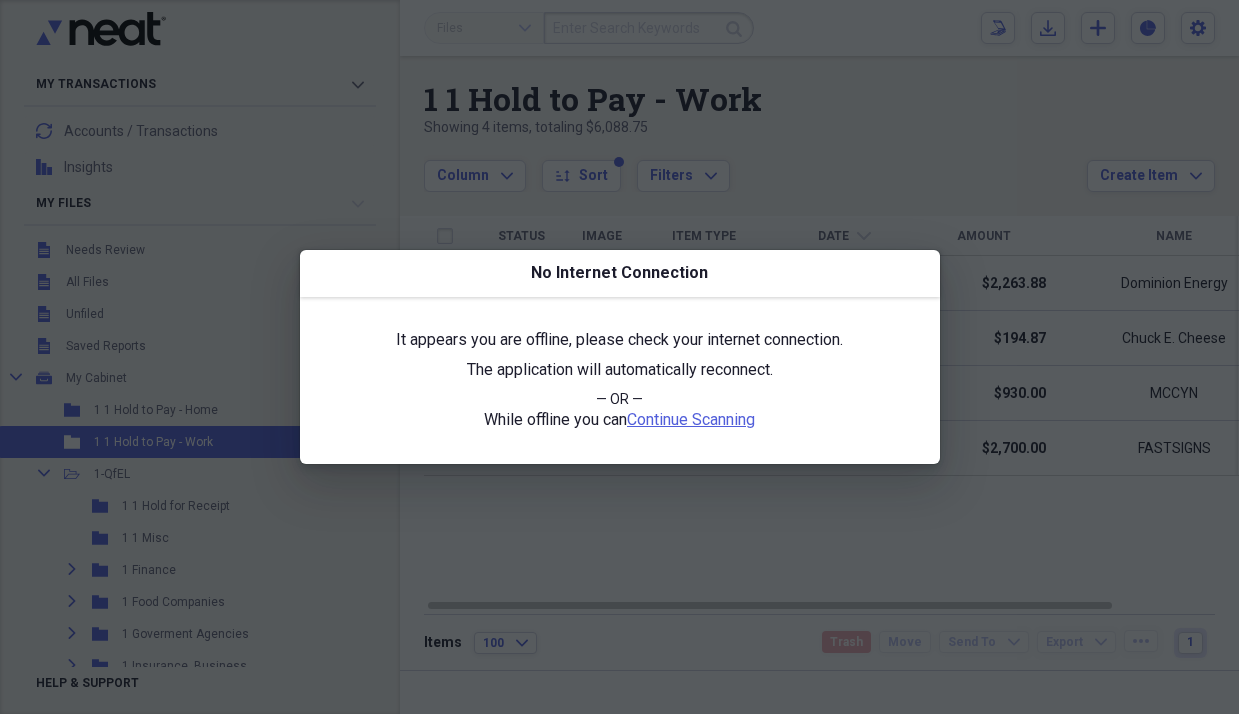scroll, scrollTop: 0, scrollLeft: 0, axis: both 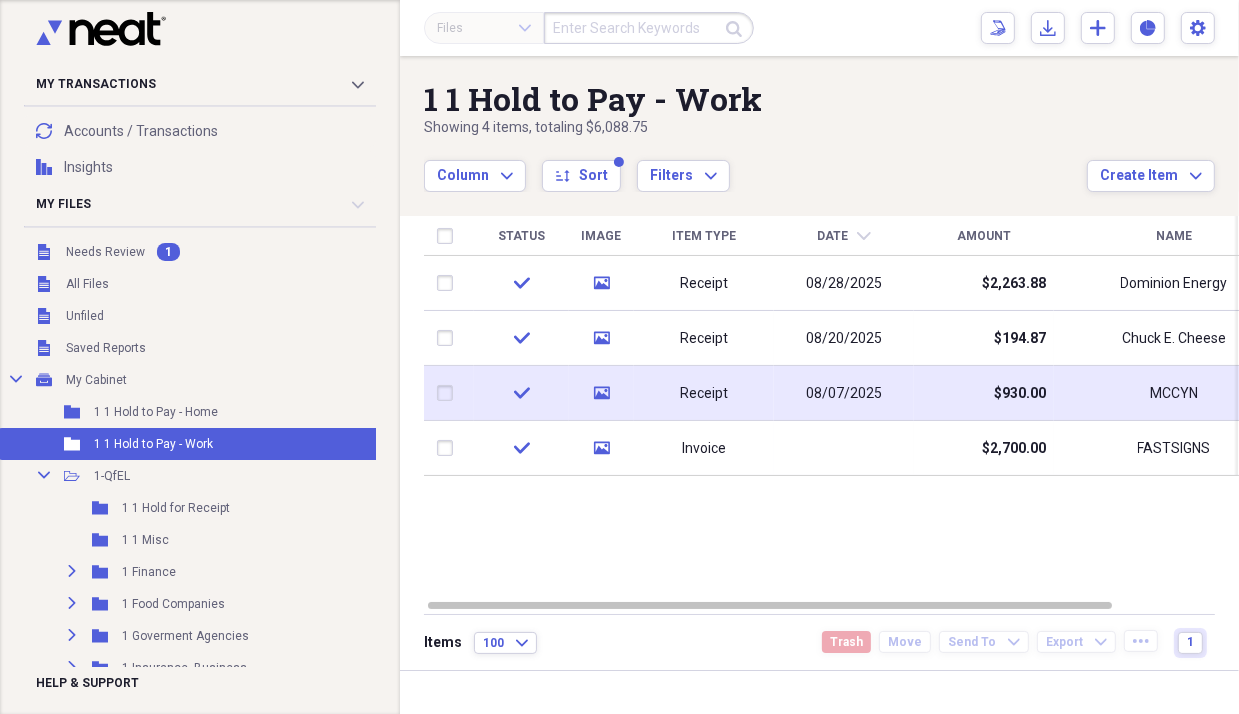 click on "Receipt" at bounding box center (704, 393) 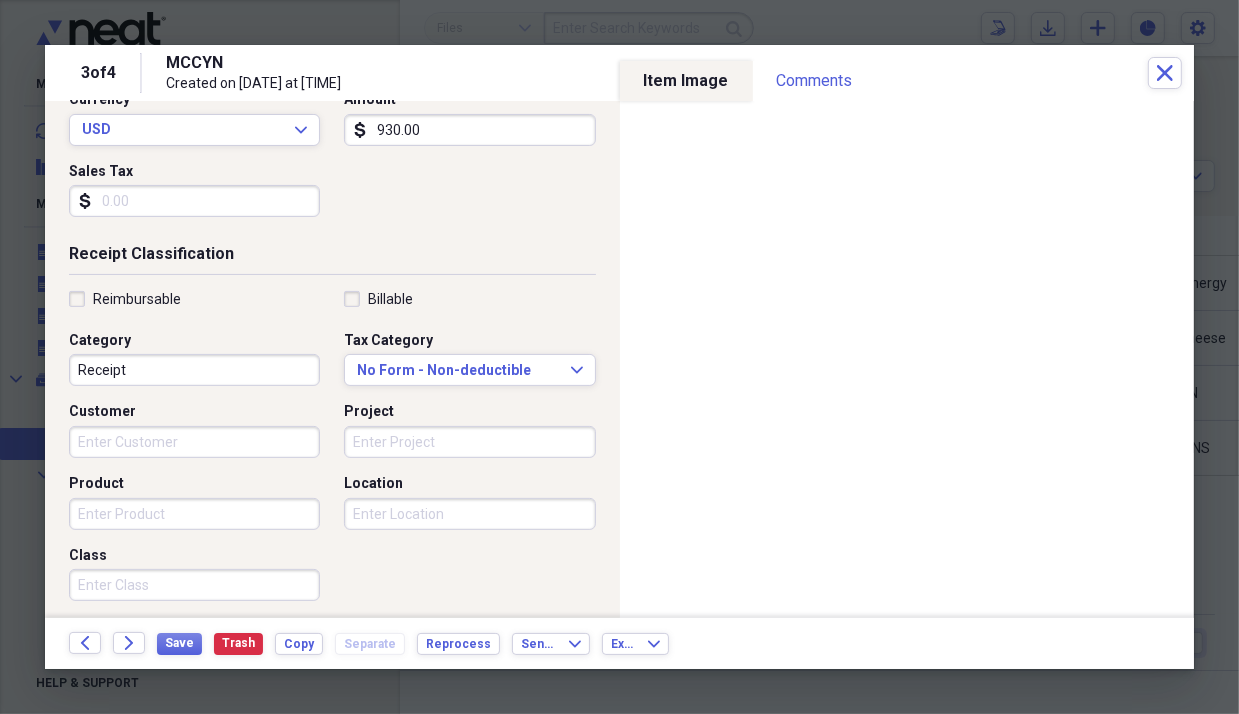 scroll, scrollTop: 432, scrollLeft: 0, axis: vertical 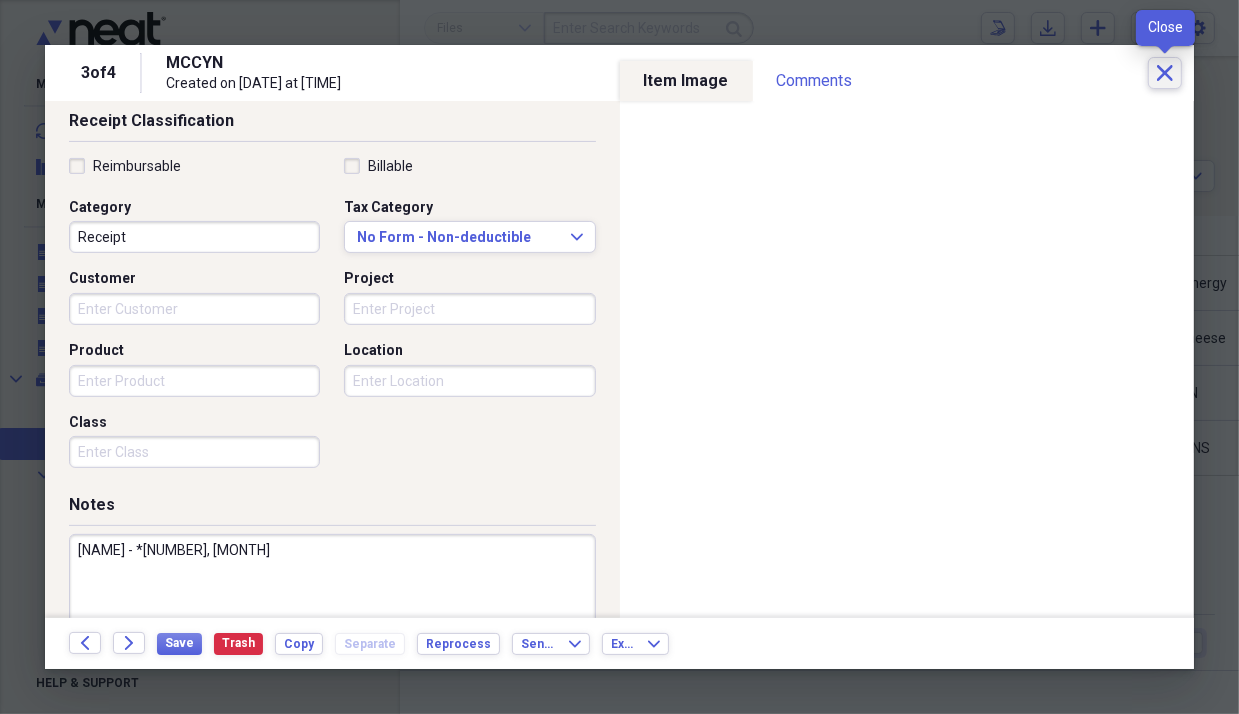 click on "Close" at bounding box center (1165, 73) 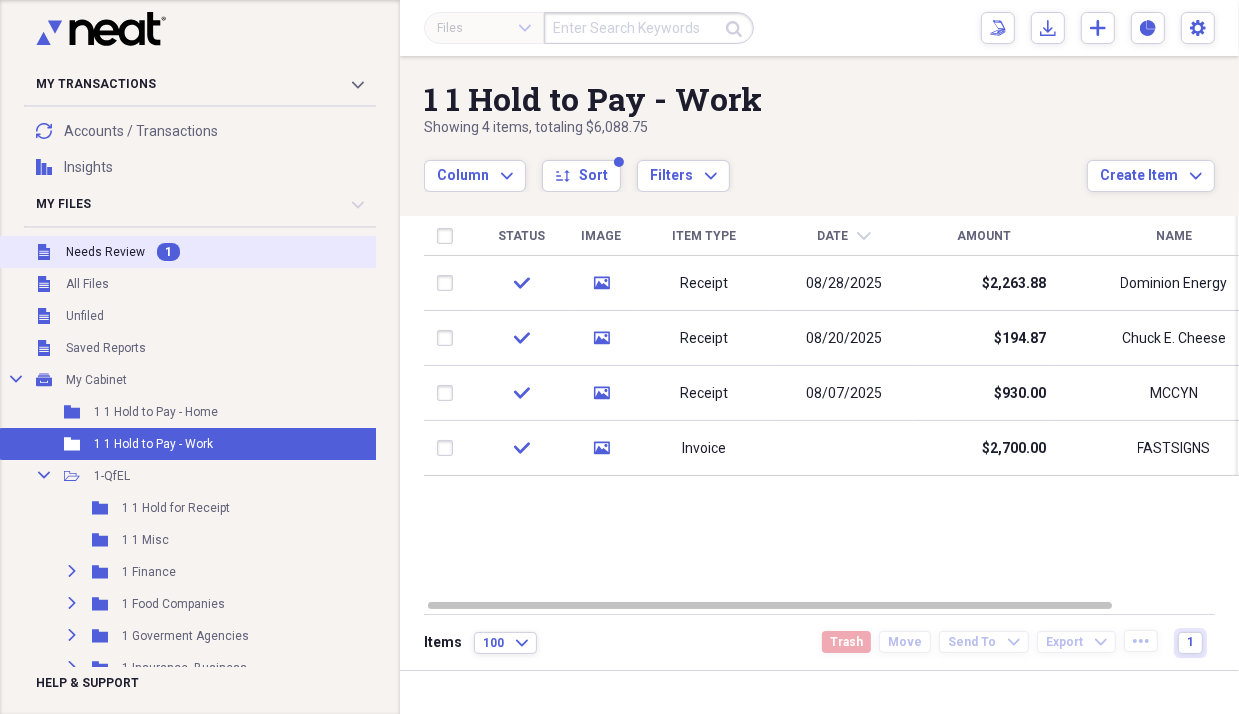 click on "Needs Review" at bounding box center (105, 252) 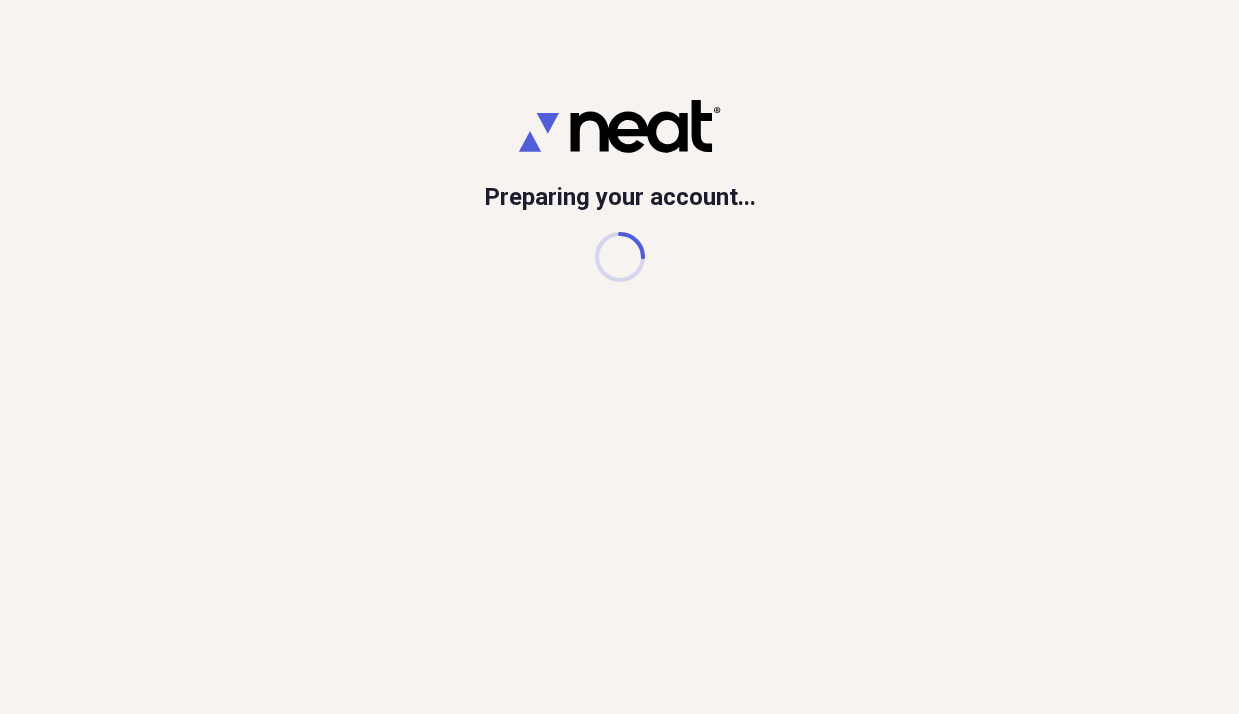 scroll, scrollTop: 0, scrollLeft: 0, axis: both 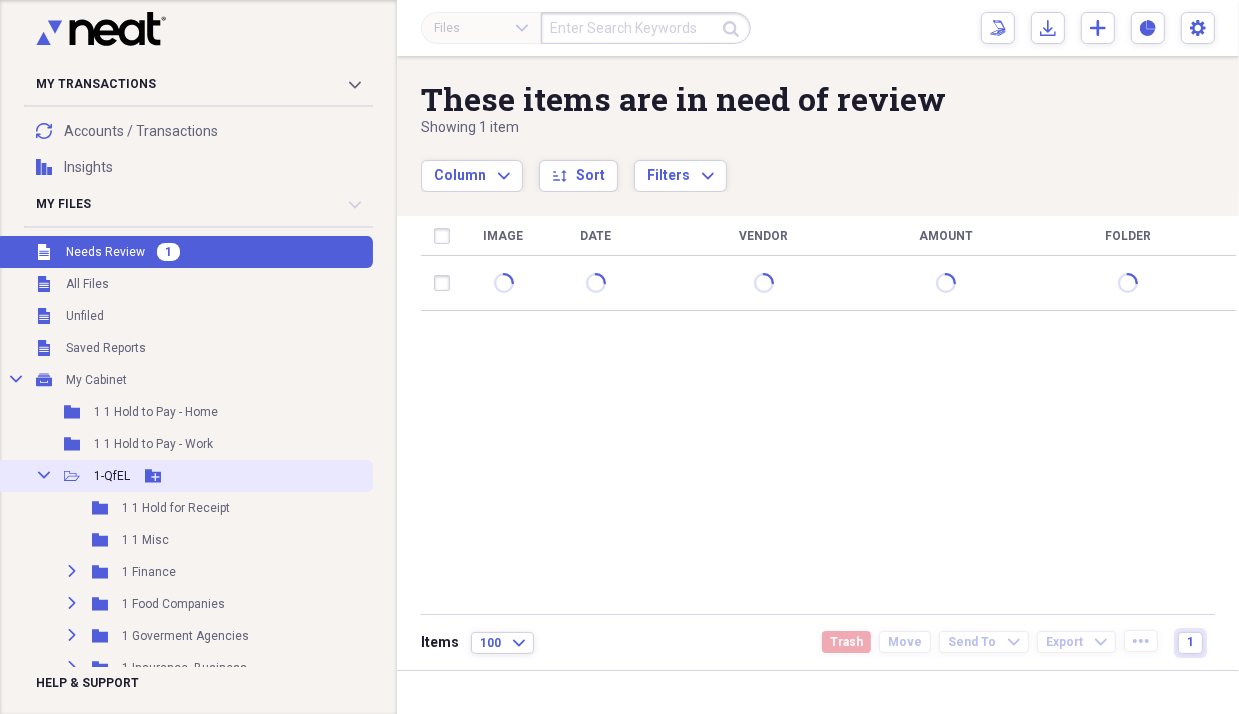 click on "Collapse" 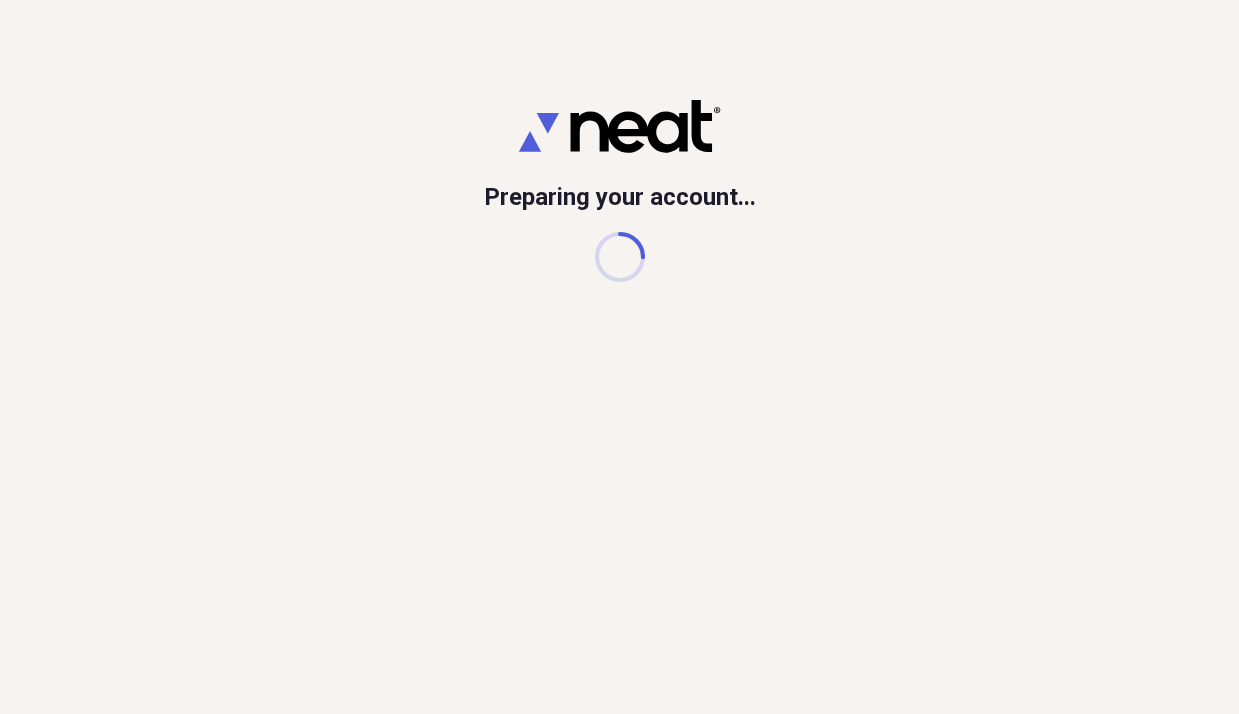 scroll, scrollTop: 0, scrollLeft: 0, axis: both 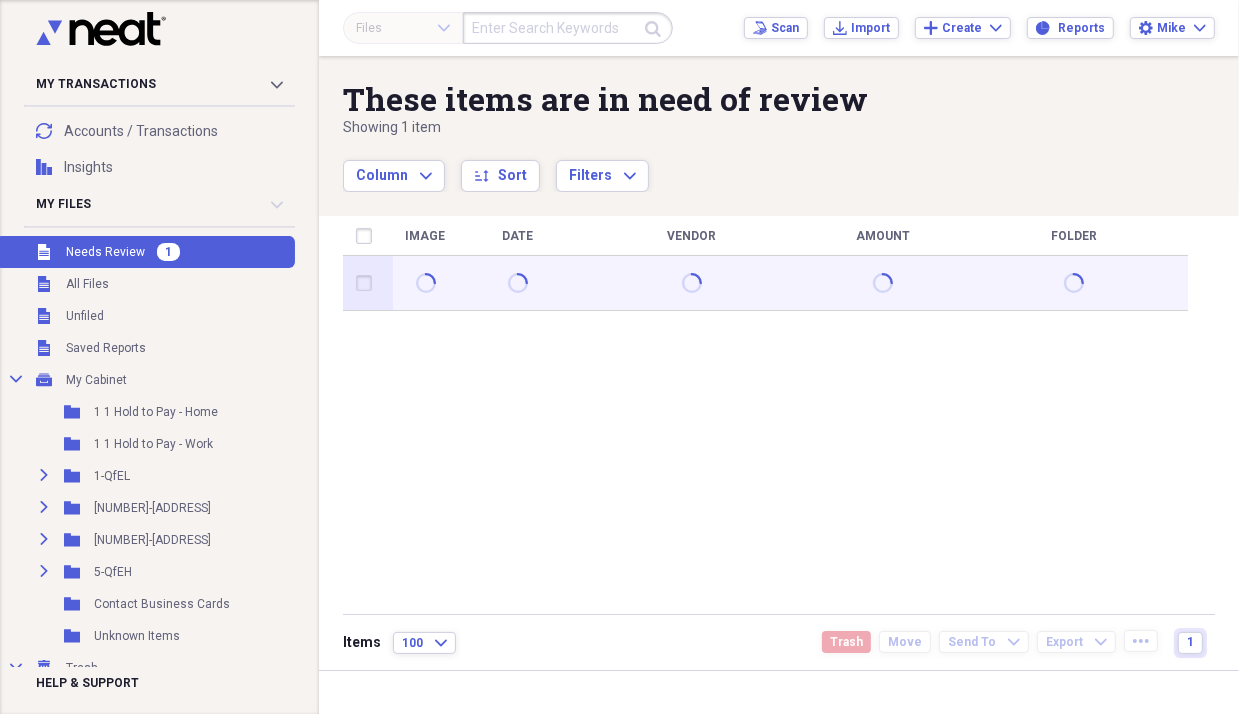 click at bounding box center (692, 283) 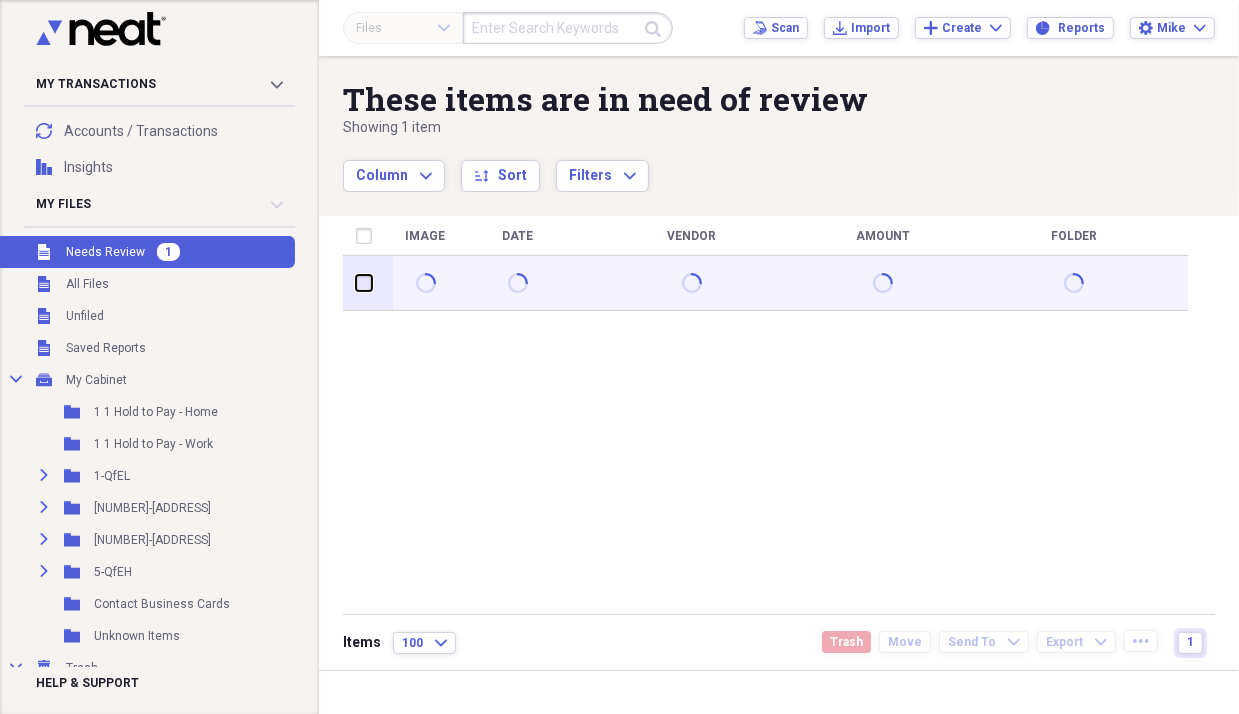 click at bounding box center [356, 283] 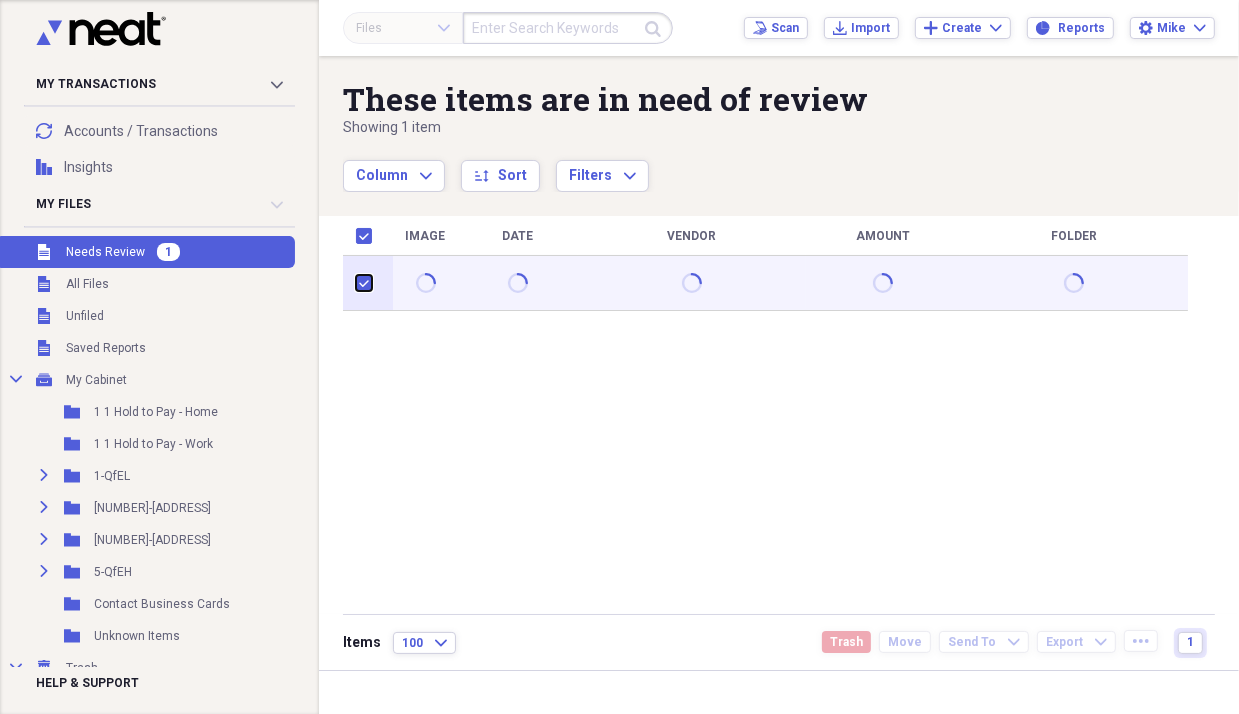 checkbox on "true" 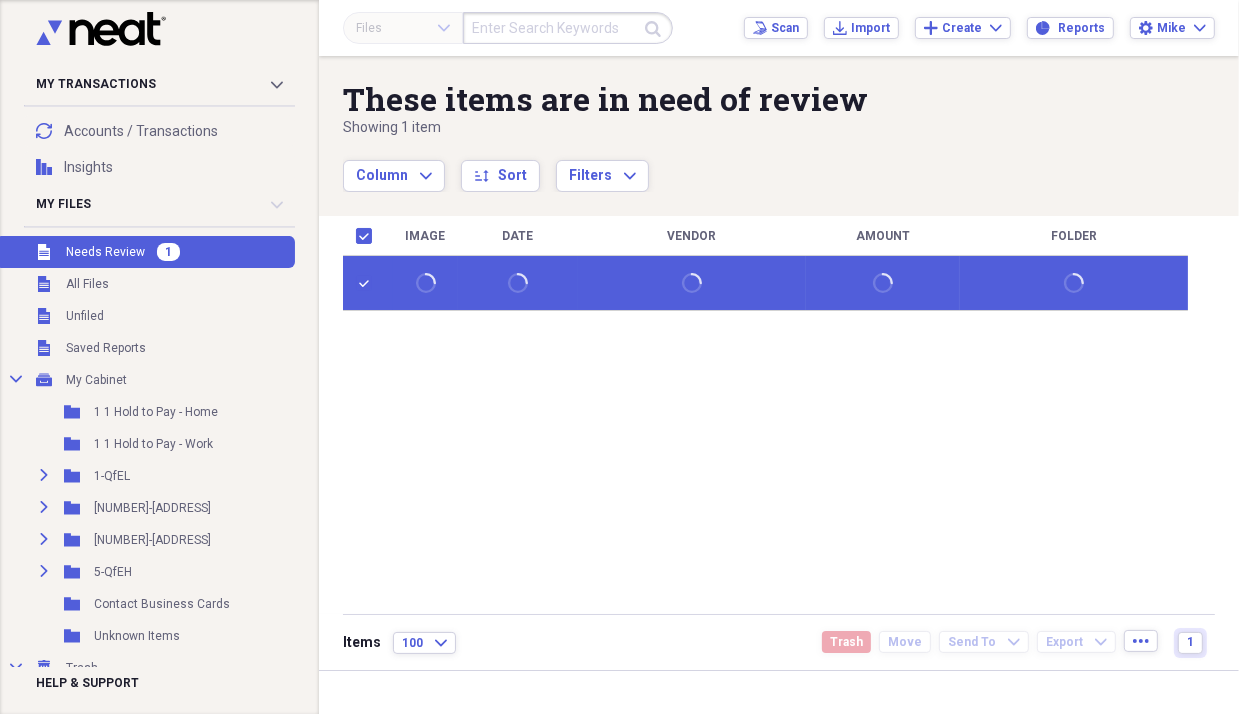 click on "Image Date Vendor Amount Folder" at bounding box center (765, 414) 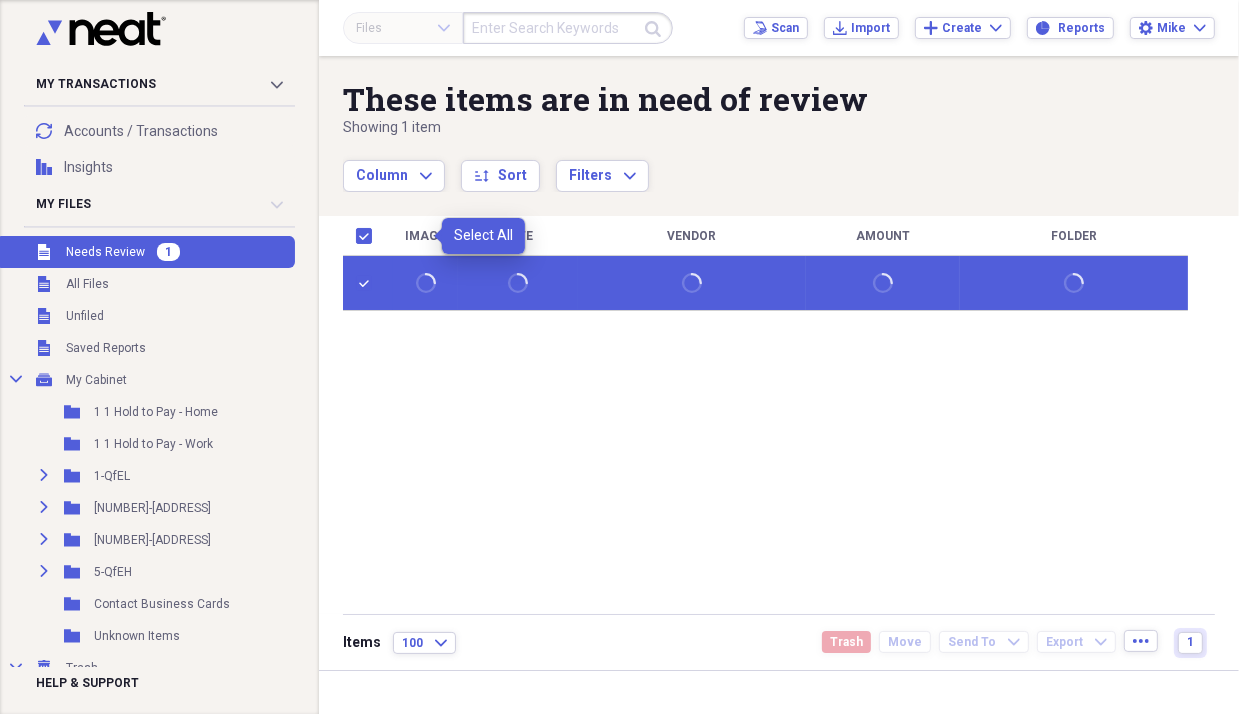 click at bounding box center [368, 236] 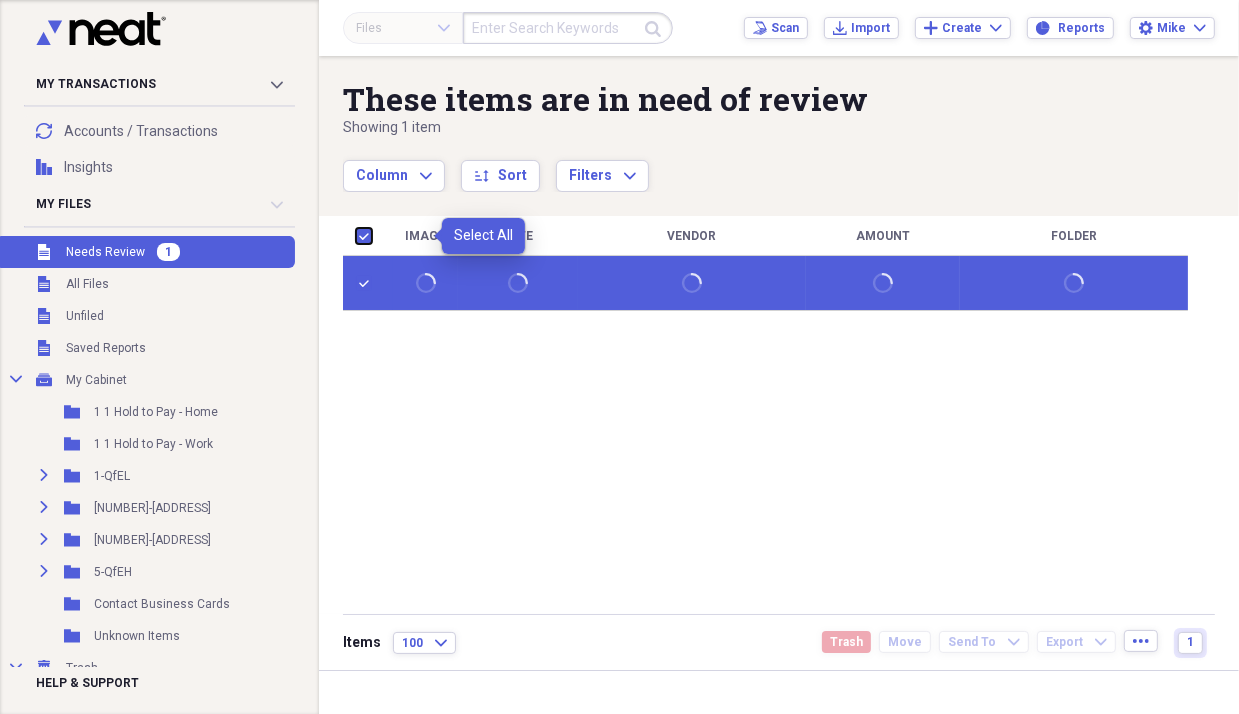 click at bounding box center (356, 235) 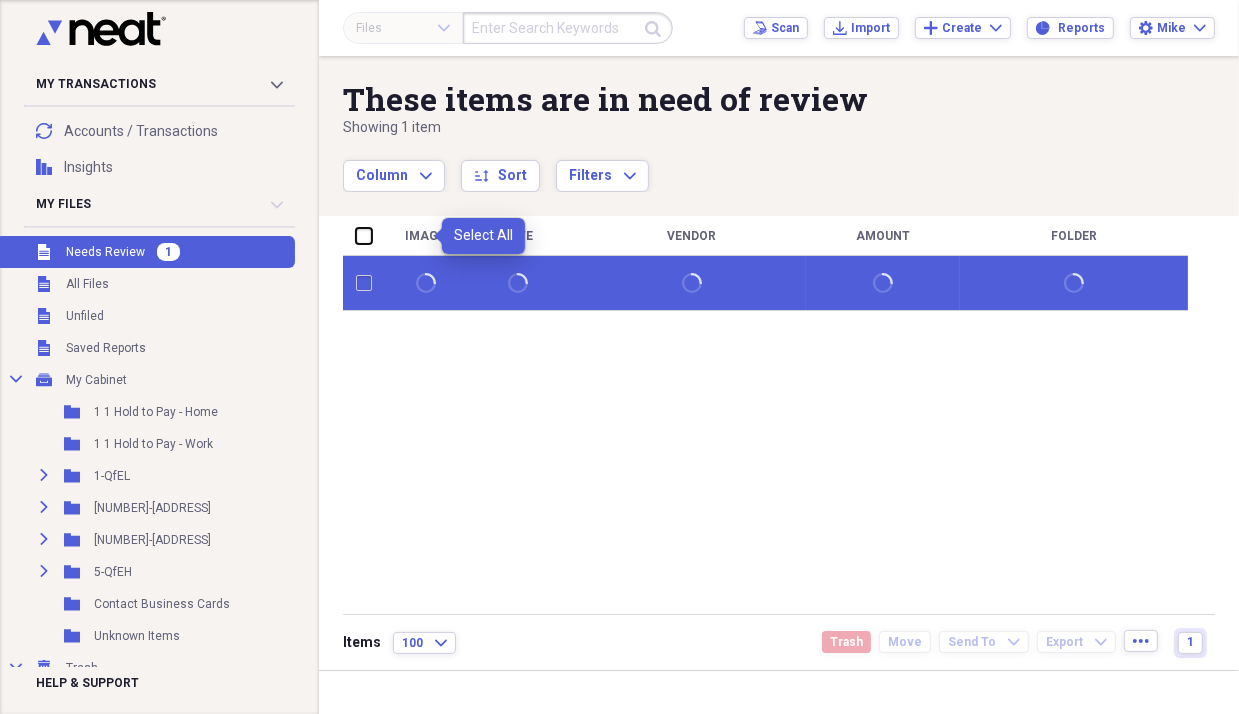checkbox on "false" 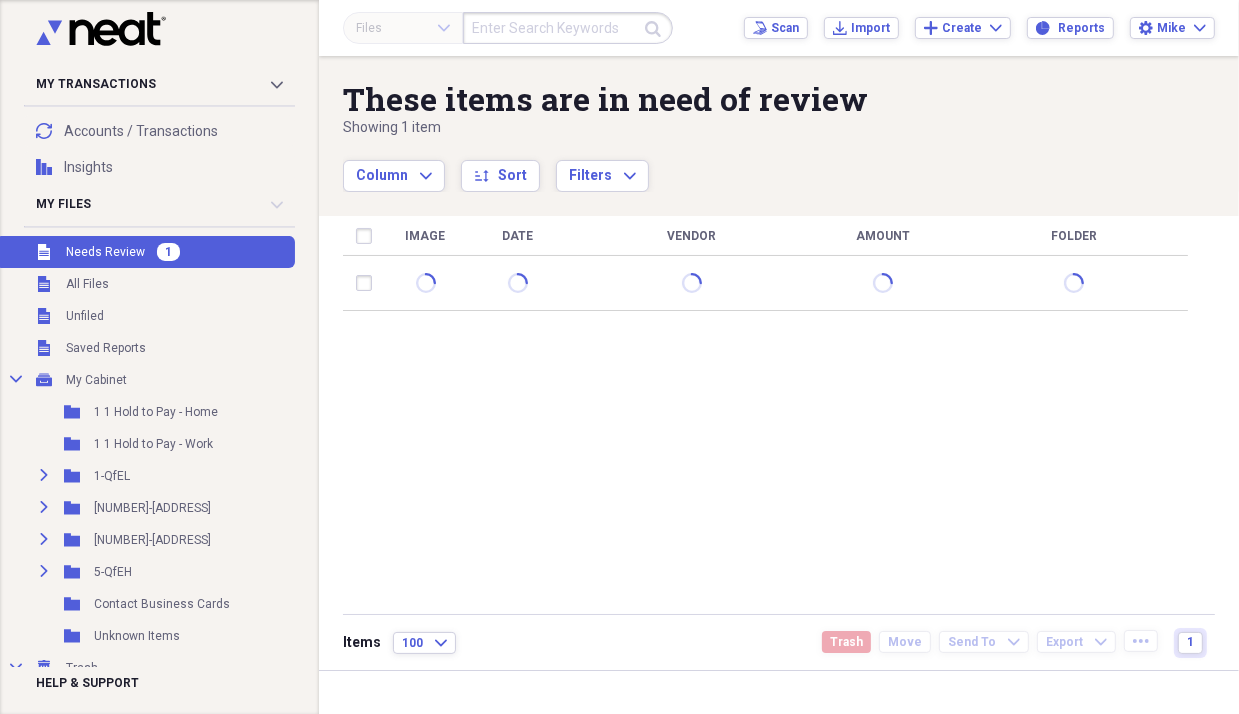click on "Image Date Vendor Amount Folder" at bounding box center (765, 414) 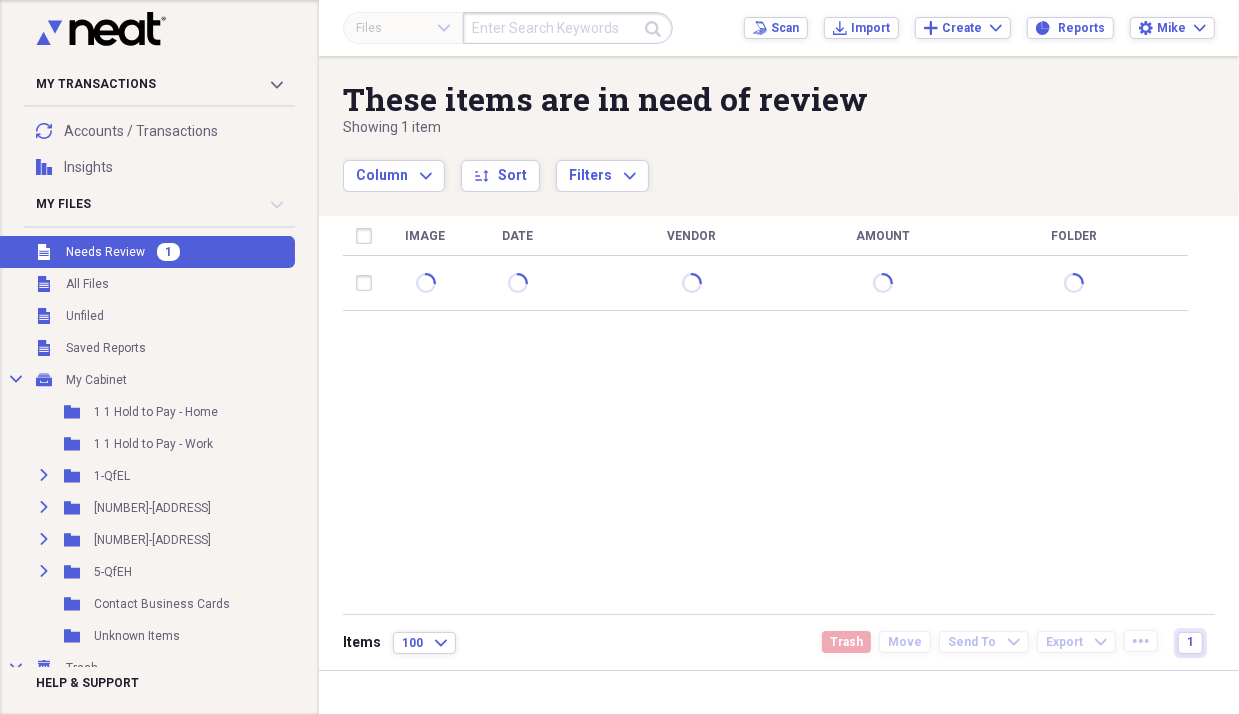click on "Needs Review" at bounding box center (105, 252) 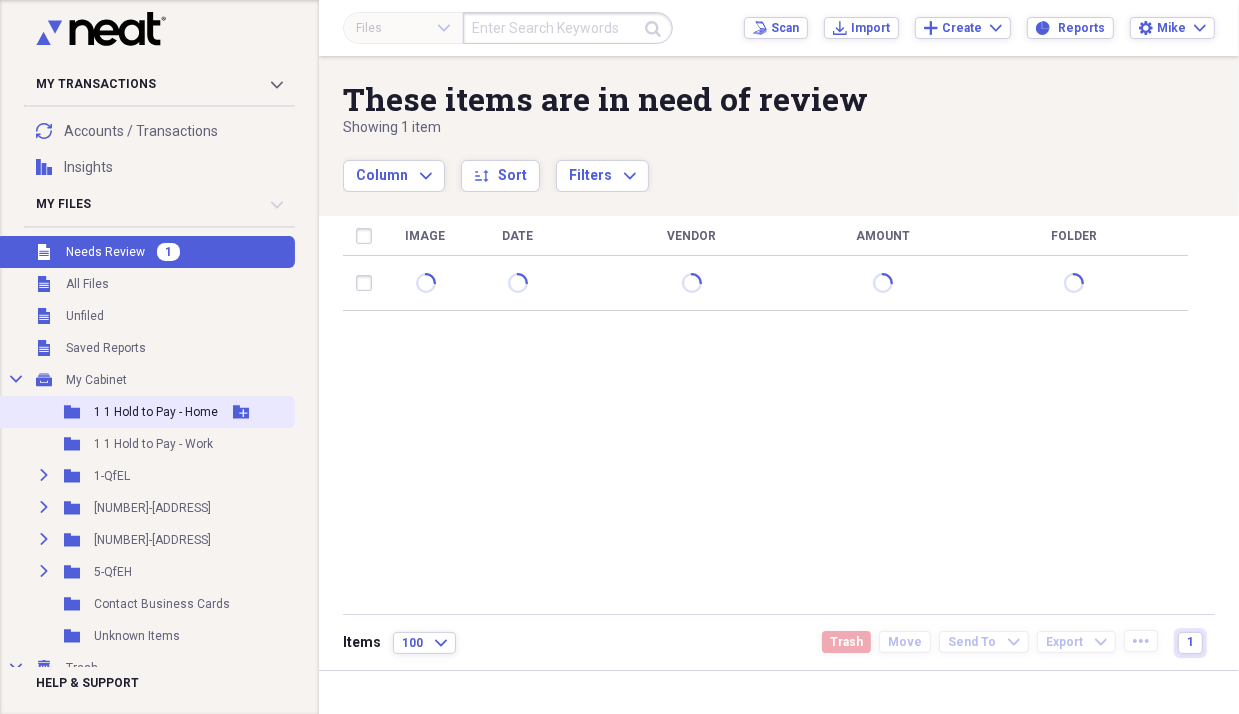 click on "1 1 Hold to Pay - Home" at bounding box center [156, 412] 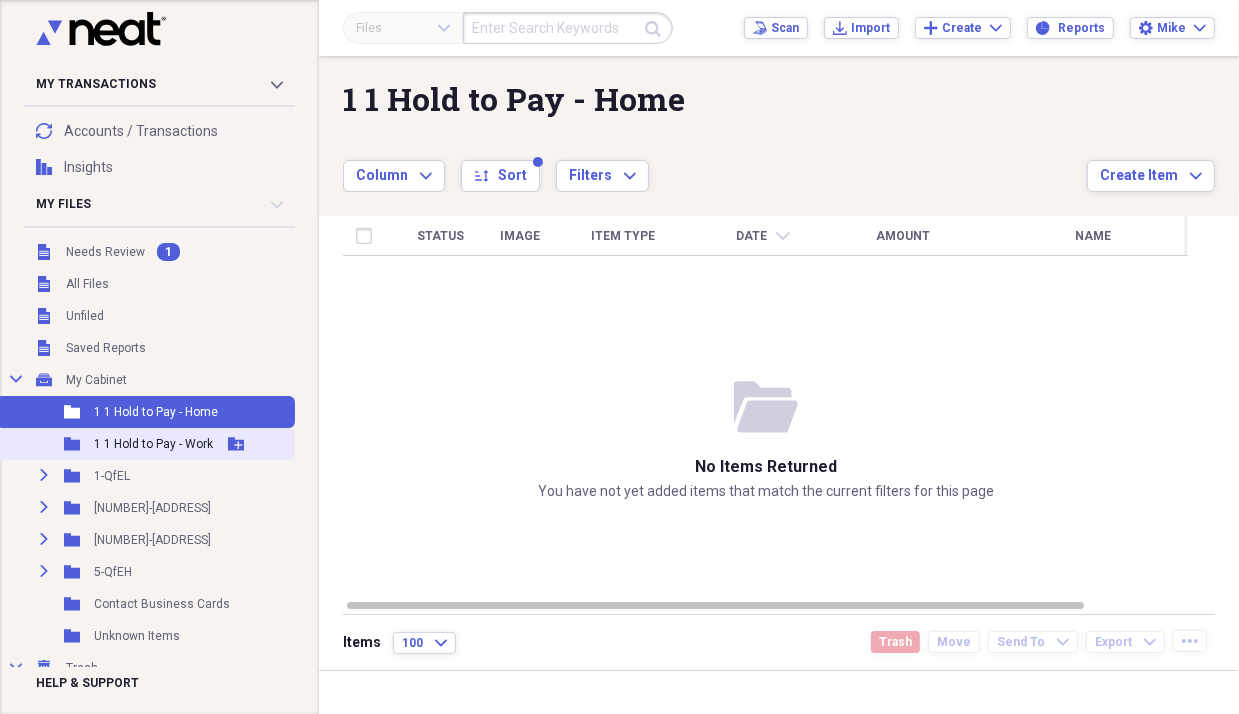 click on "Folder 1 1 Hold to Pay - Work Add Folder" at bounding box center (145, 444) 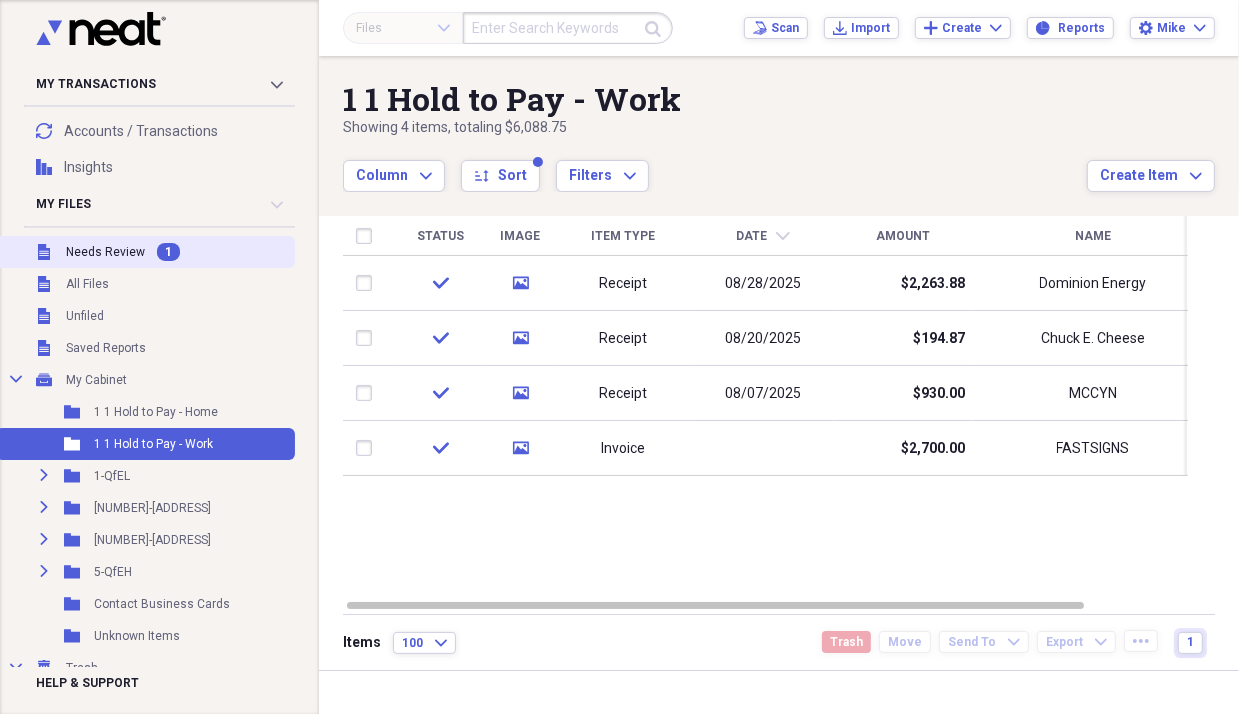 click on "Needs Review" at bounding box center [105, 252] 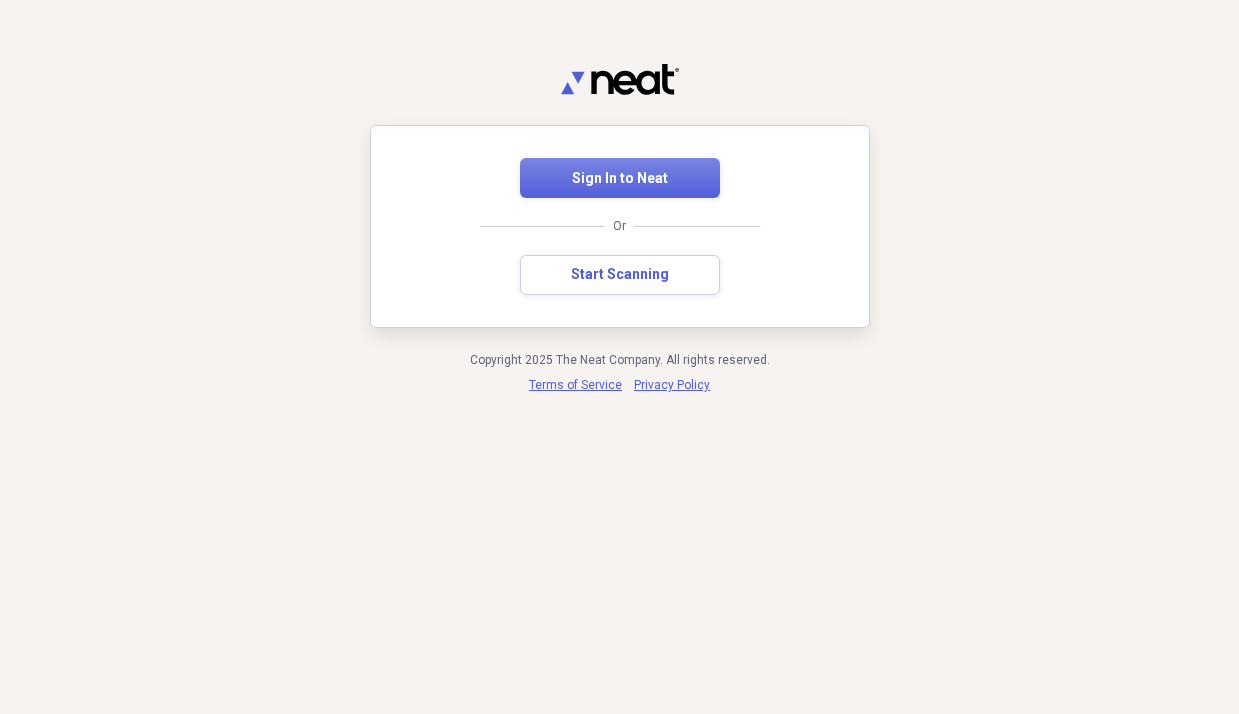 scroll, scrollTop: 0, scrollLeft: 0, axis: both 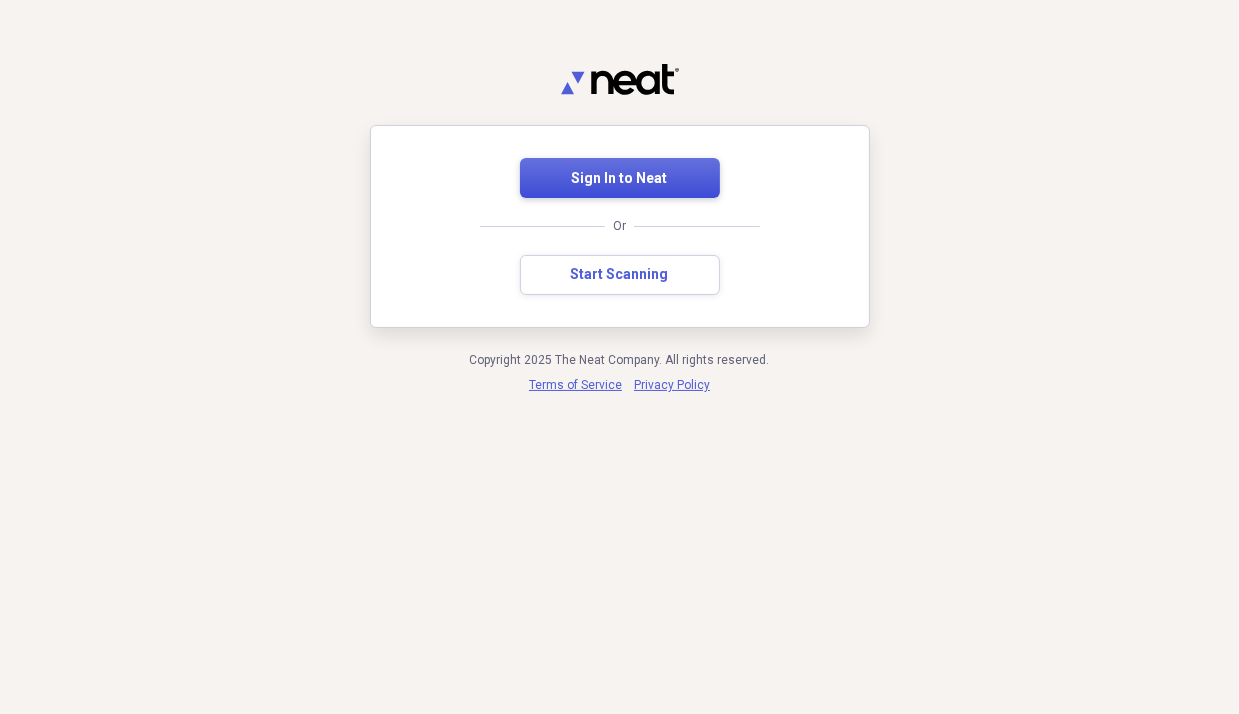 click on "Sign In to Neat" at bounding box center (620, 179) 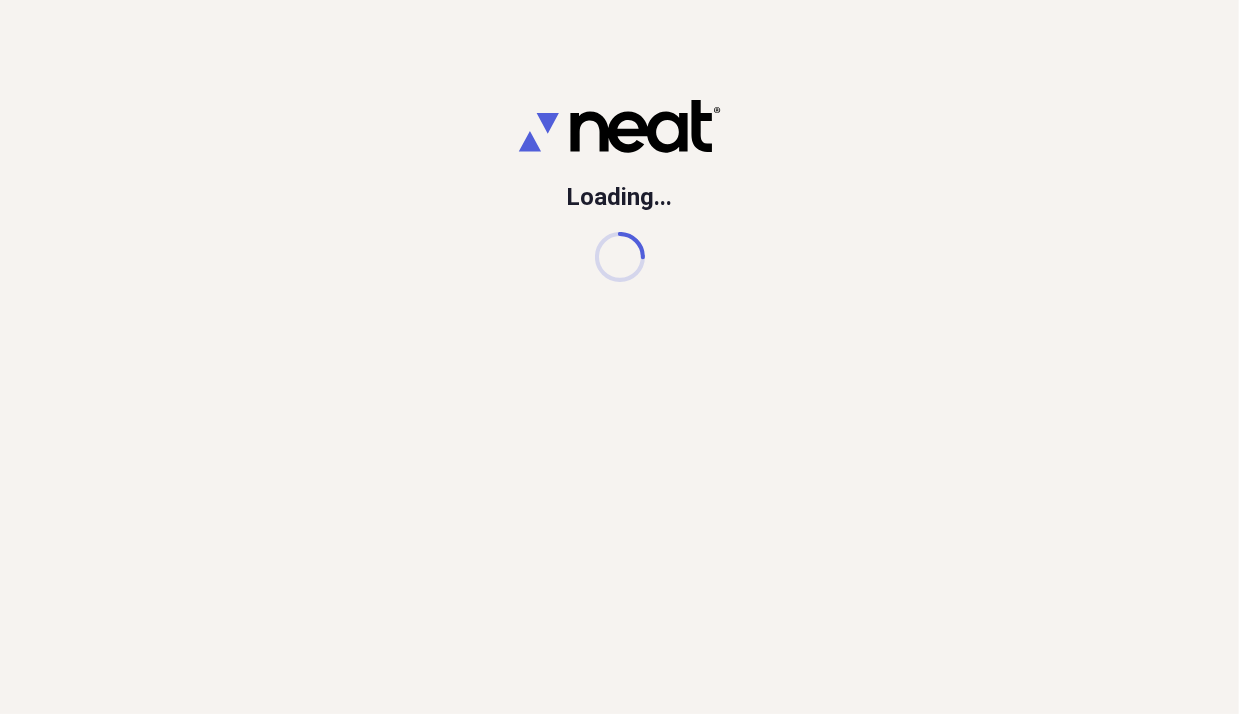 drag, startPoint x: 86, startPoint y: 0, endPoint x: 621, endPoint y: 423, distance: 682.022 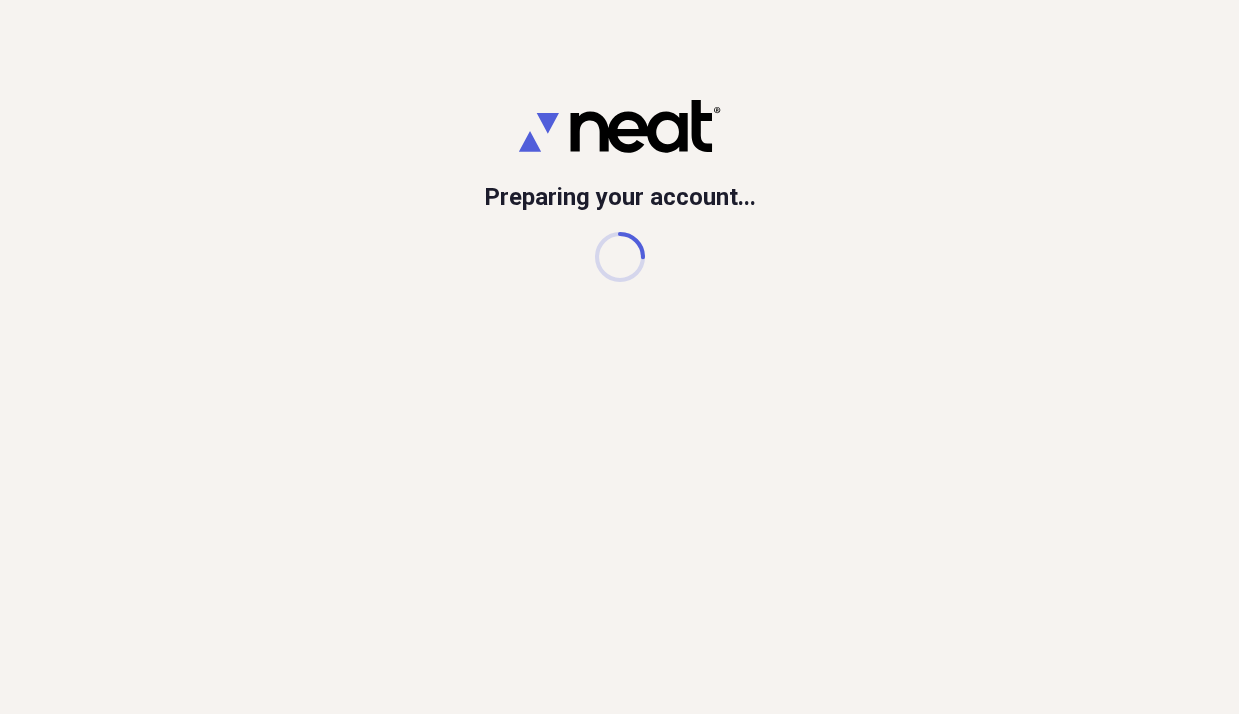 scroll, scrollTop: 0, scrollLeft: 0, axis: both 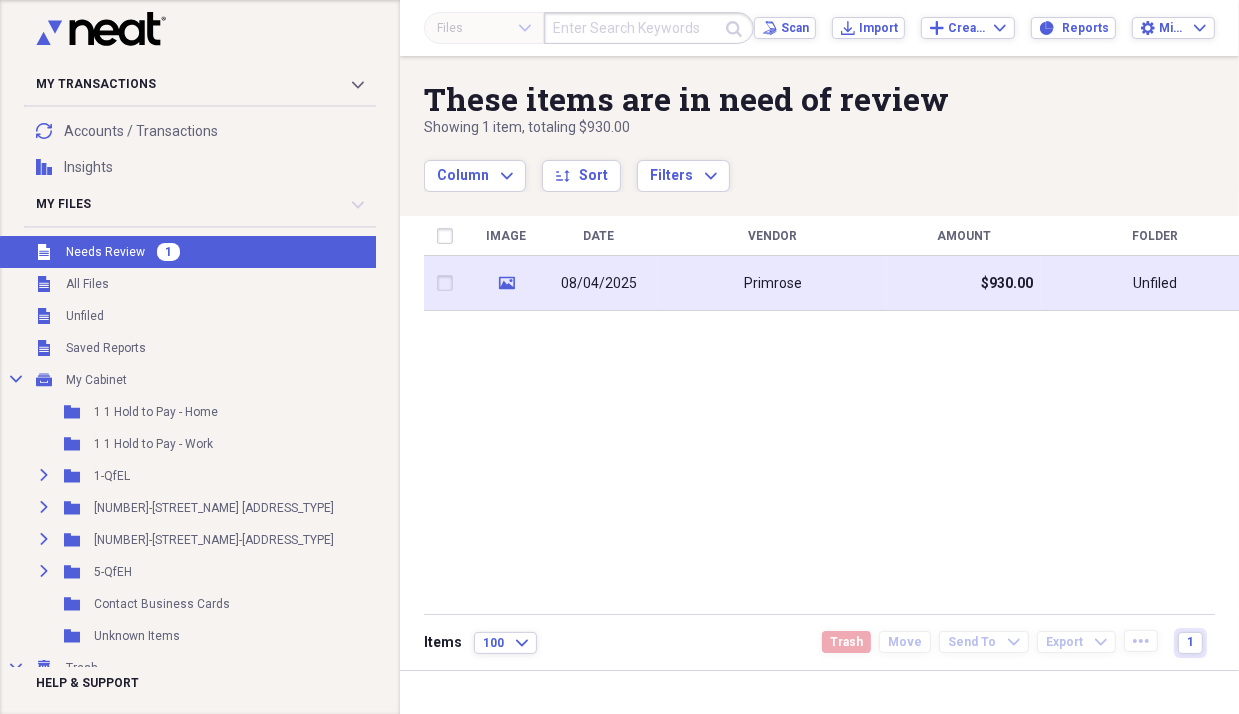 click on "Primrose" at bounding box center (773, 283) 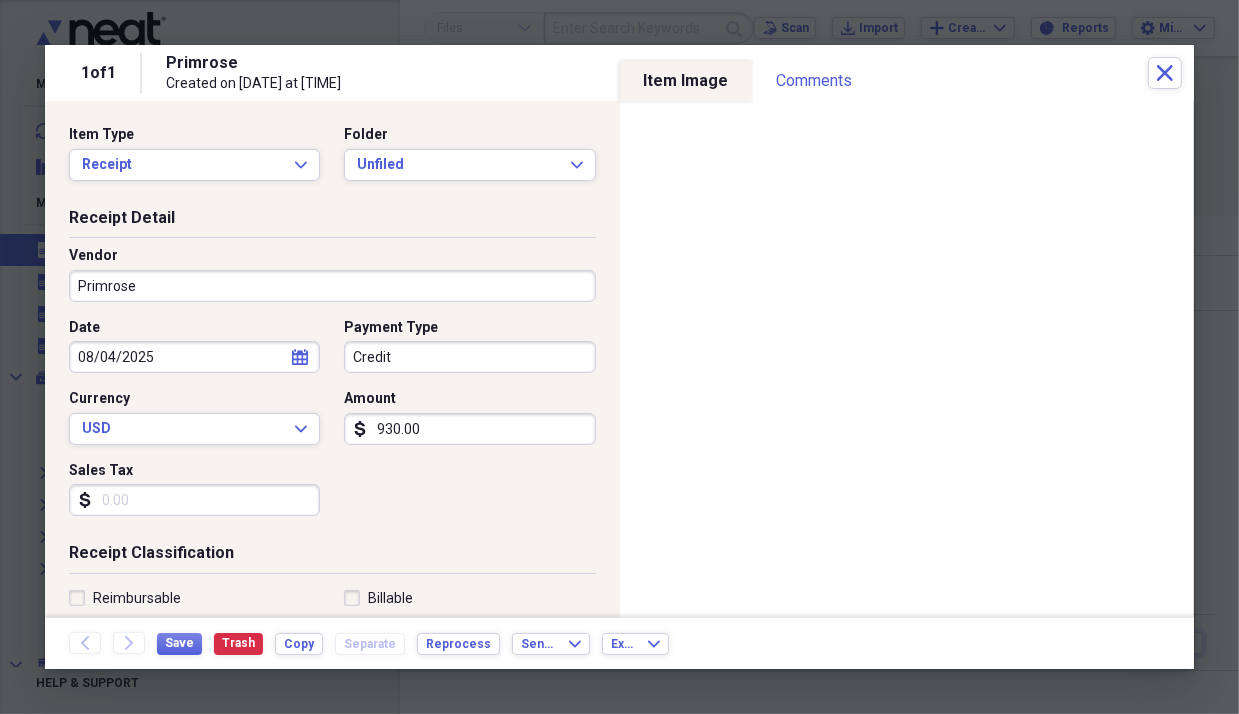 click on "Primrose" at bounding box center (332, 286) 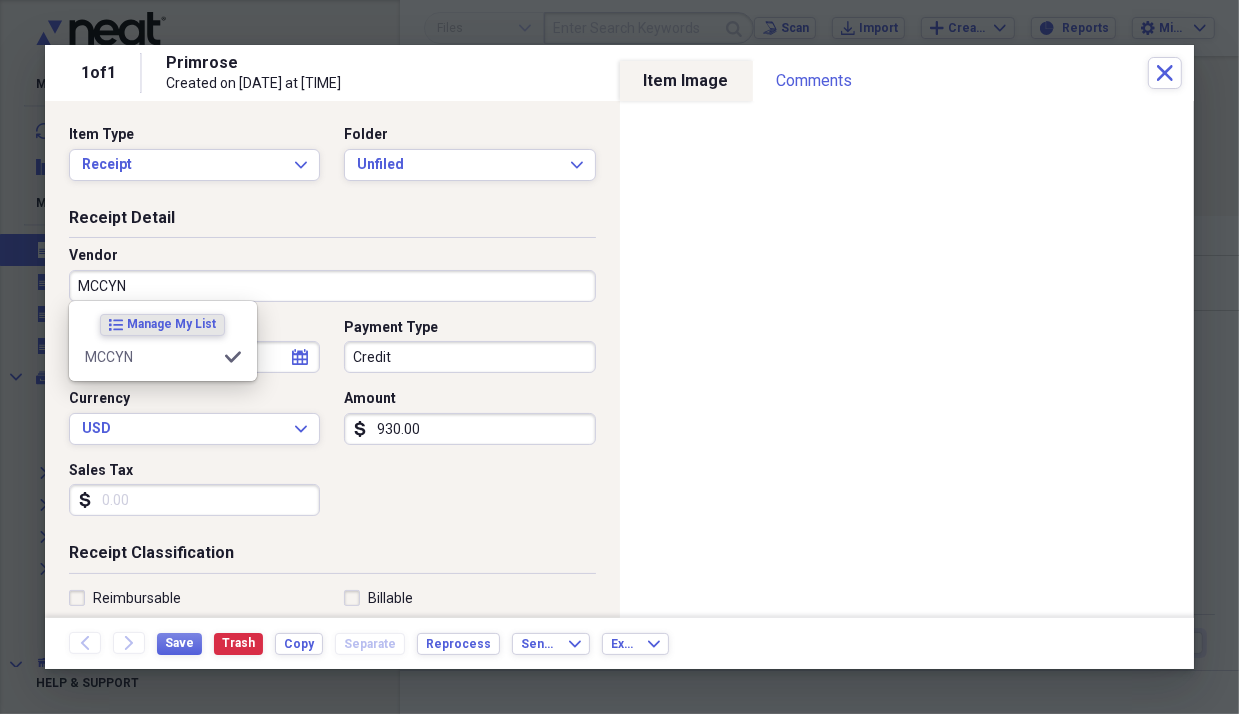 click on "MCCYN" at bounding box center (332, 286) 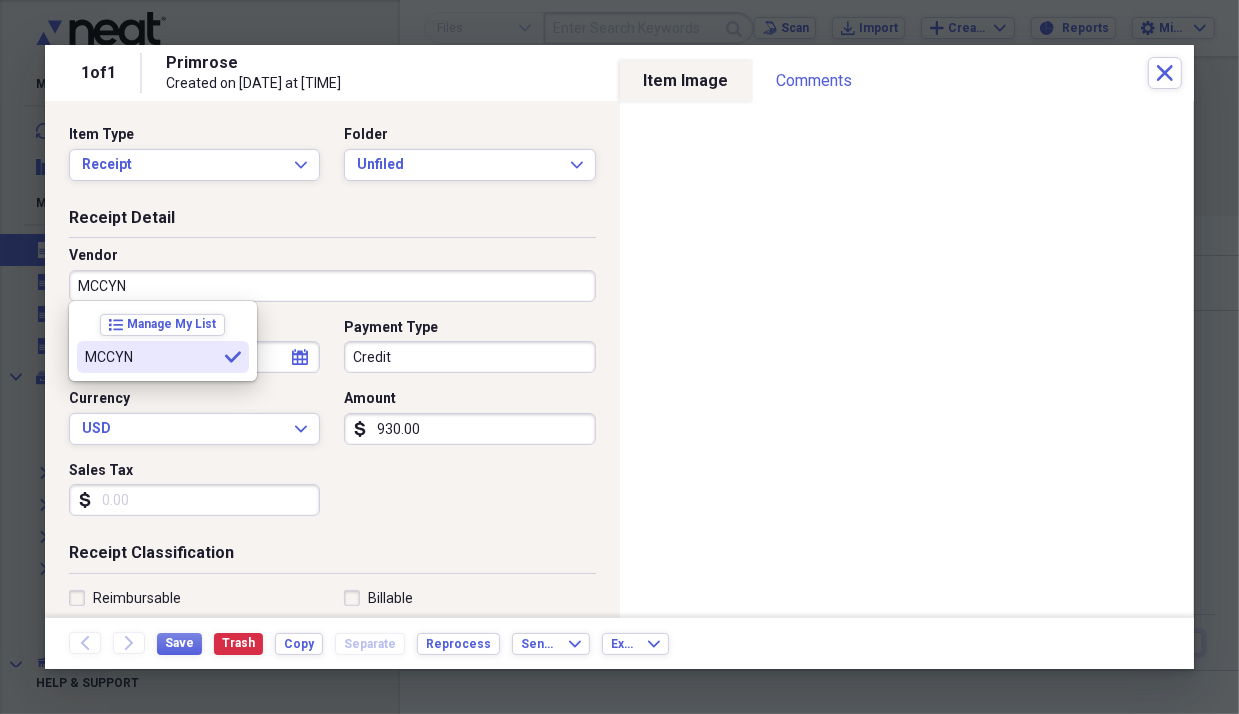 type on "MCCYN" 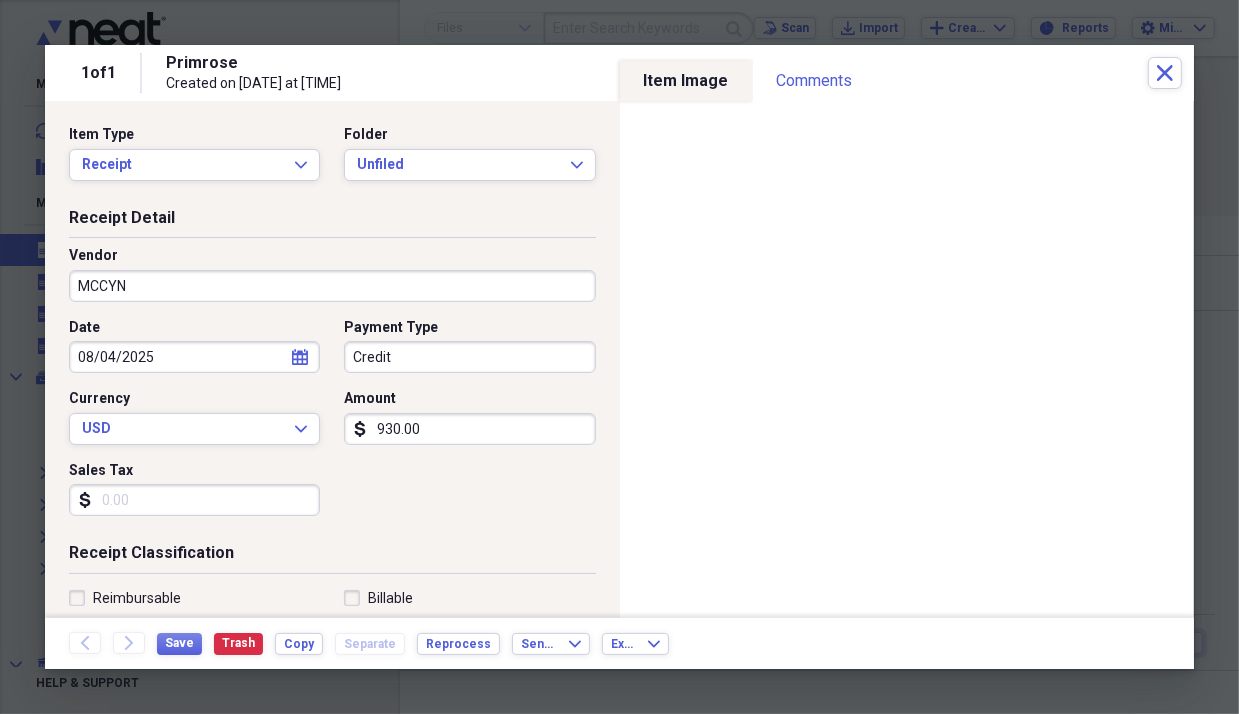 click on "Receipt Detail" at bounding box center (332, 222) 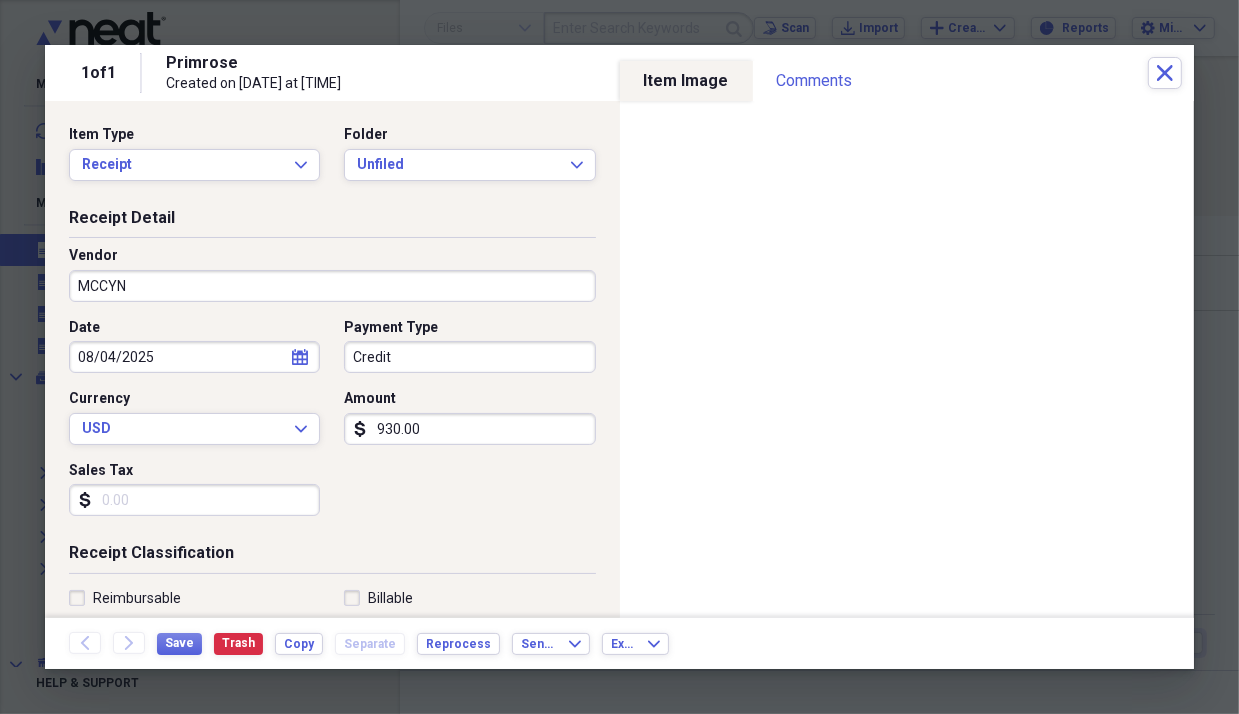 click on "calendar" 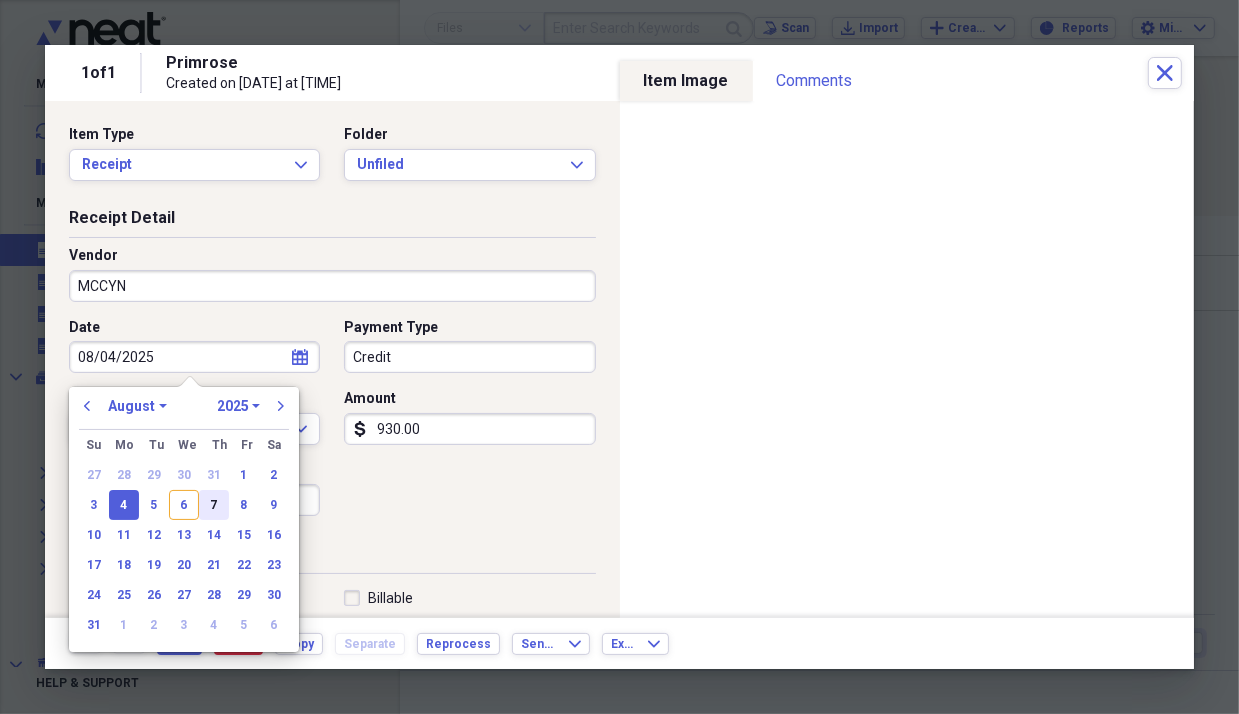 click on "7" at bounding box center (214, 505) 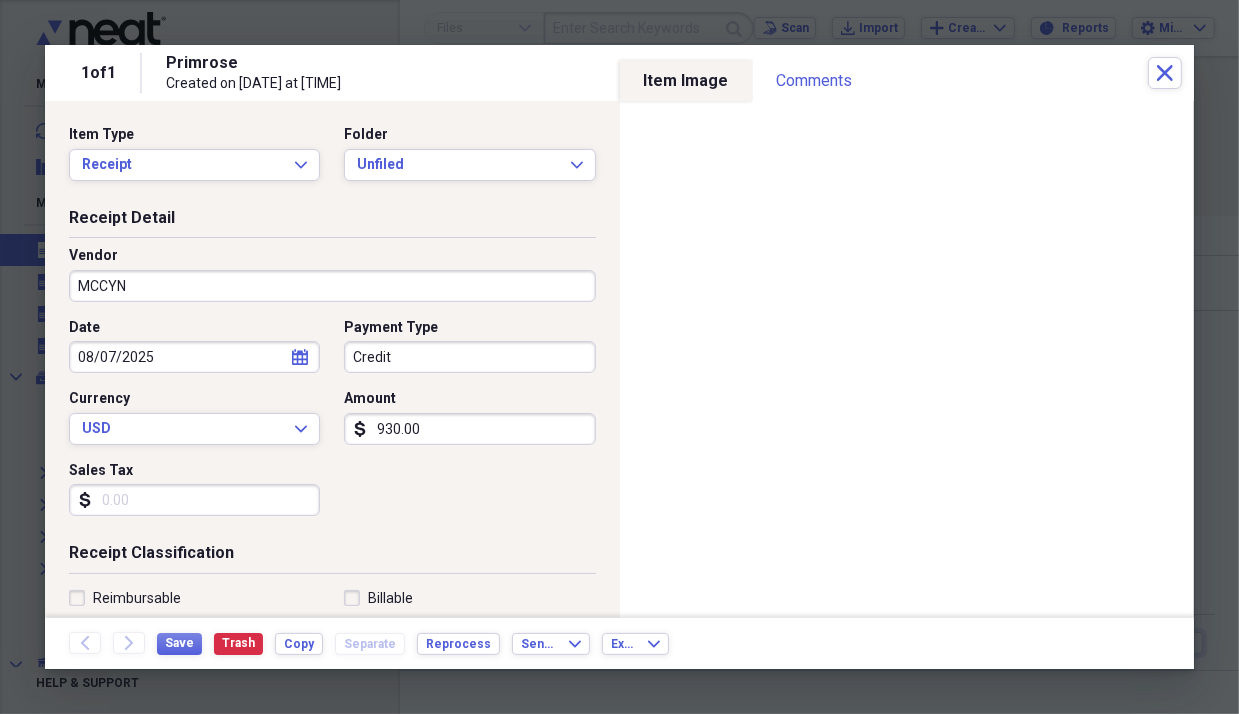 click on "Credit" at bounding box center [469, 357] 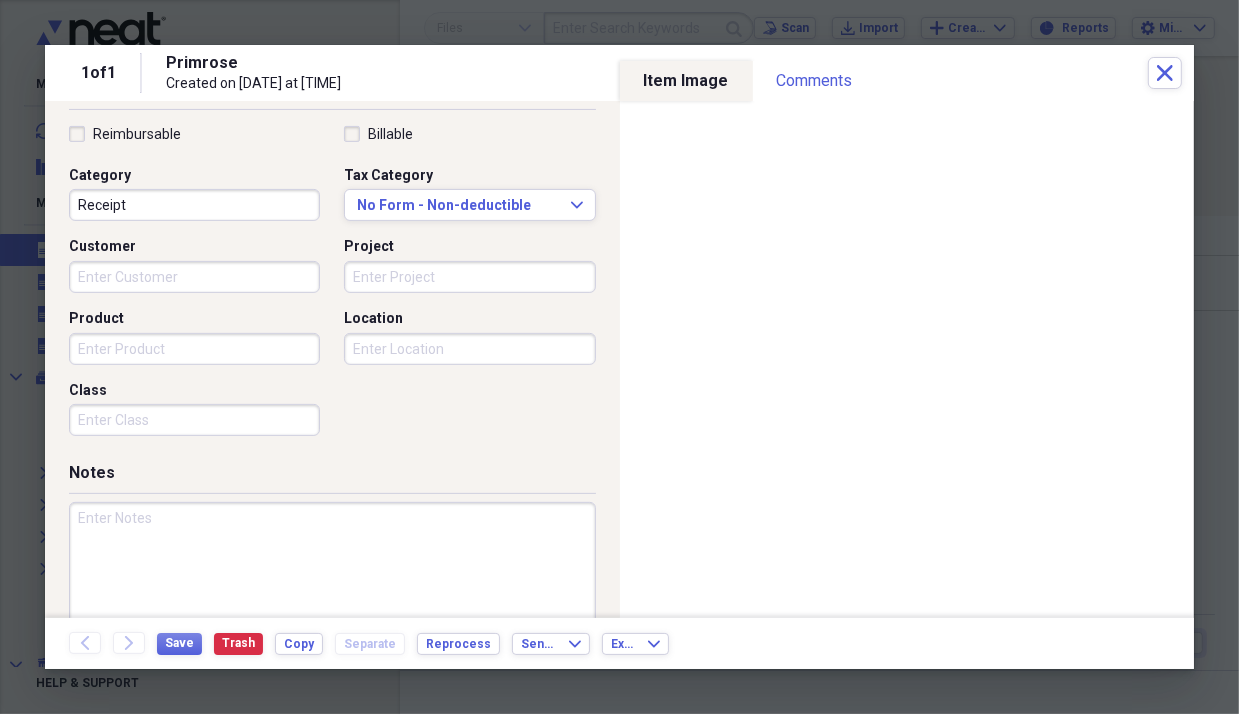scroll, scrollTop: 496, scrollLeft: 0, axis: vertical 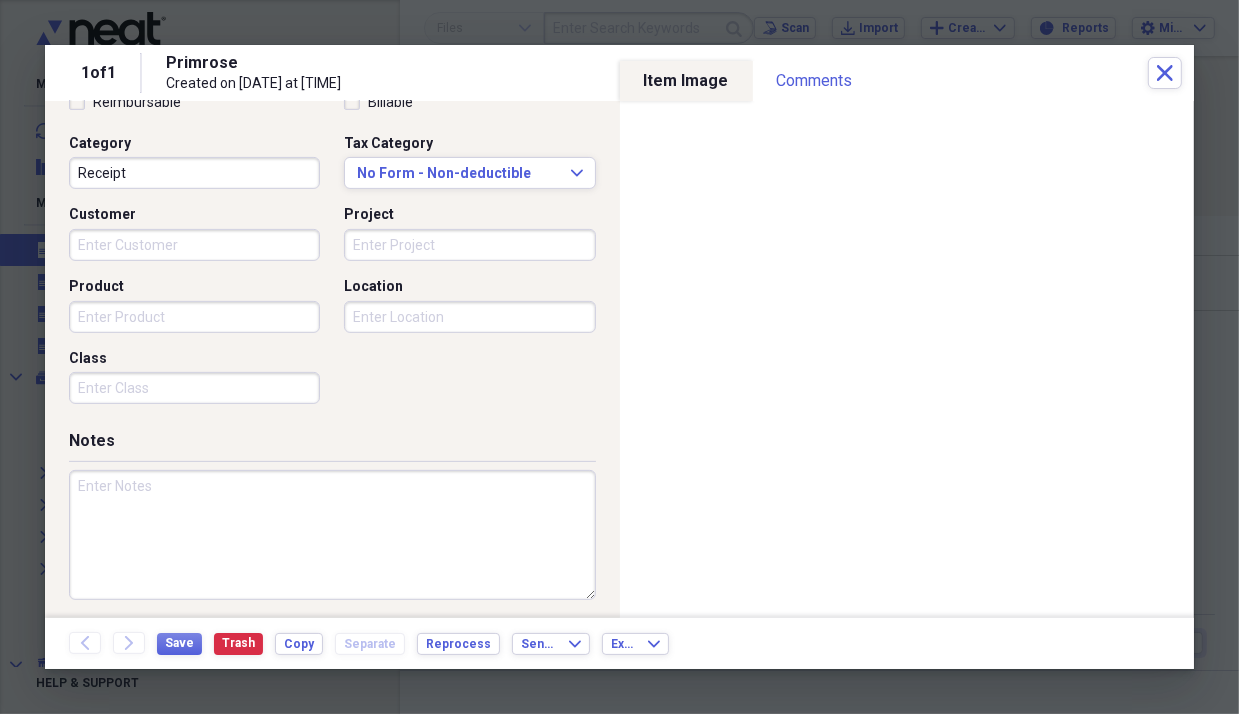 type on "Deposit" 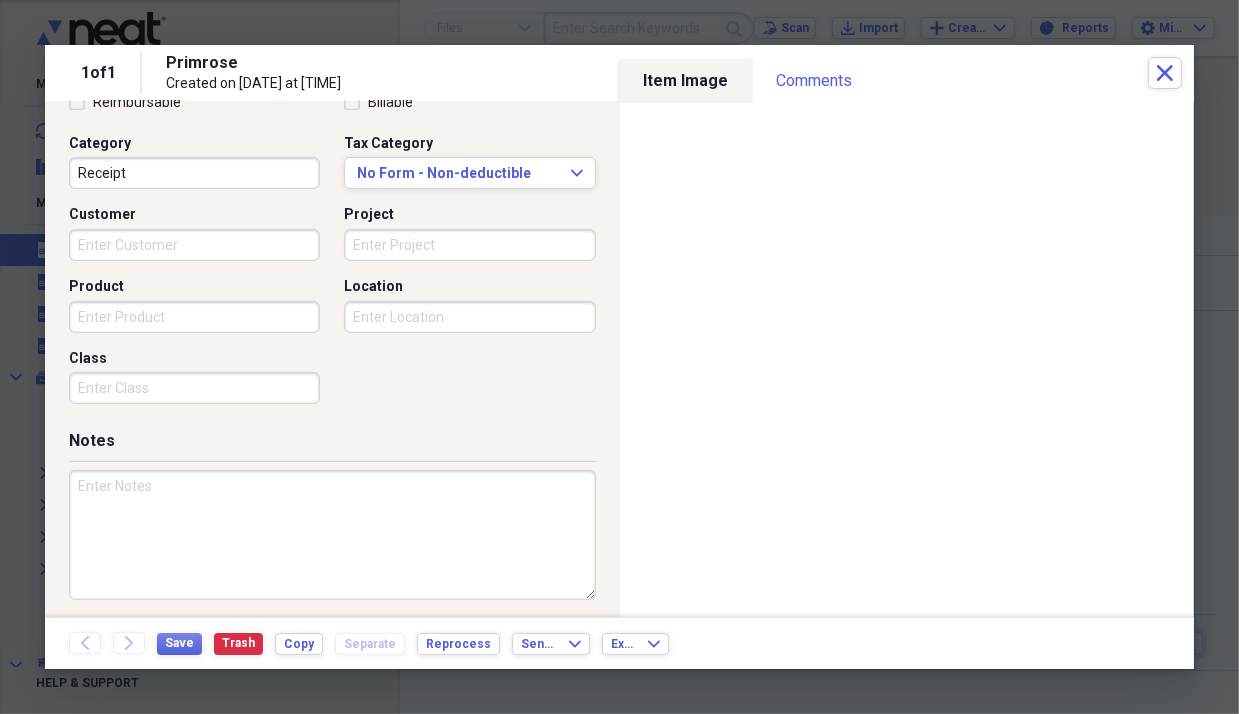 paste on "[LAST] - *[YEAR], [MONTH]" 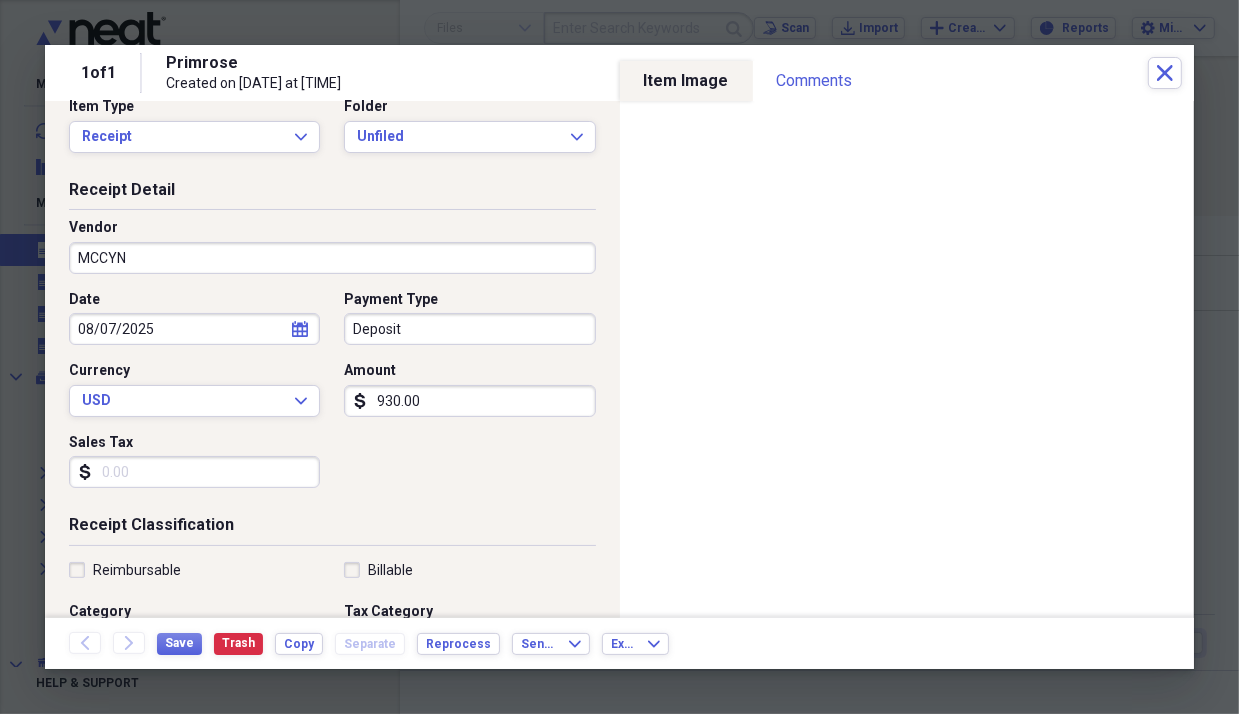 scroll, scrollTop: 0, scrollLeft: 0, axis: both 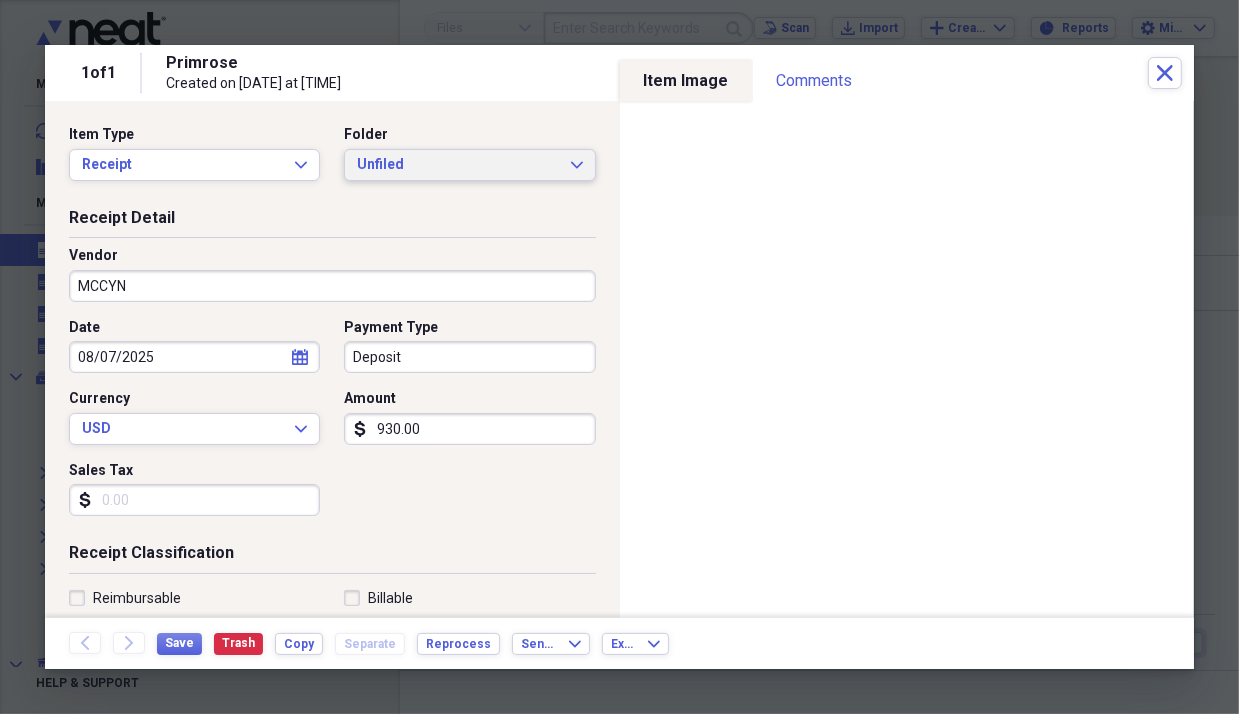 type on "[LAST] - *[YEAR], [MONTH]" 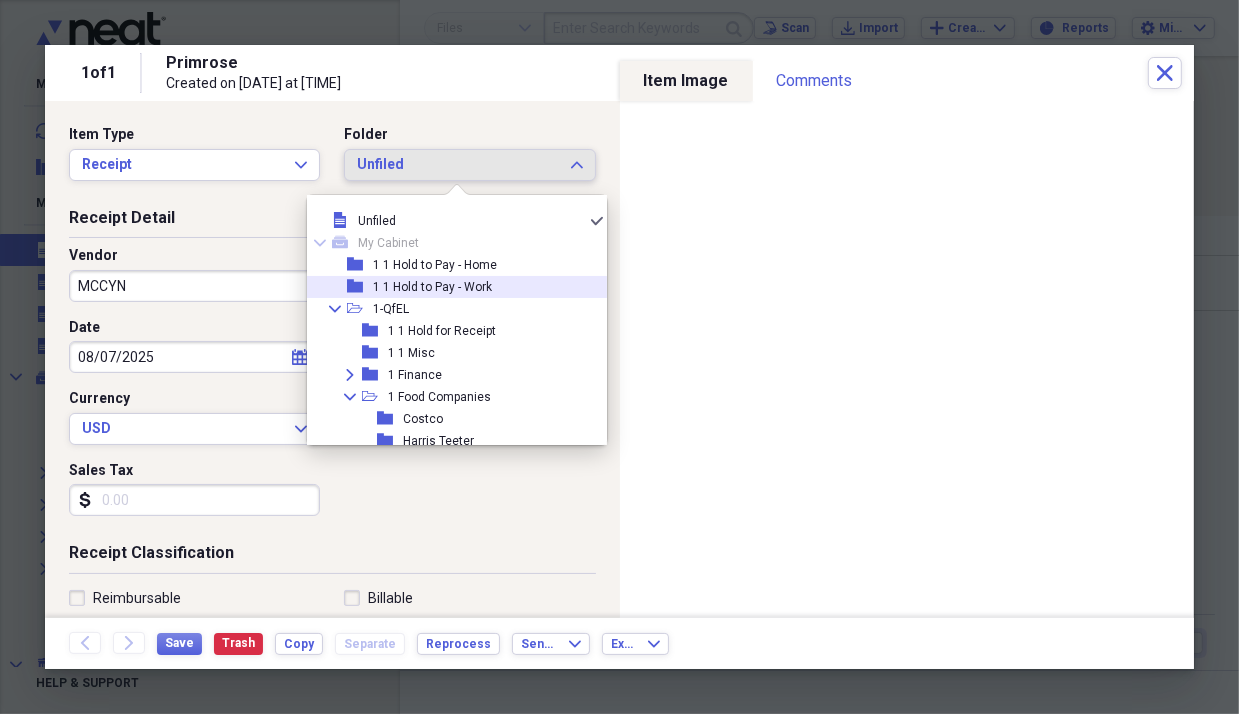 click on "1 1 Hold to Pay - Work" at bounding box center (432, 287) 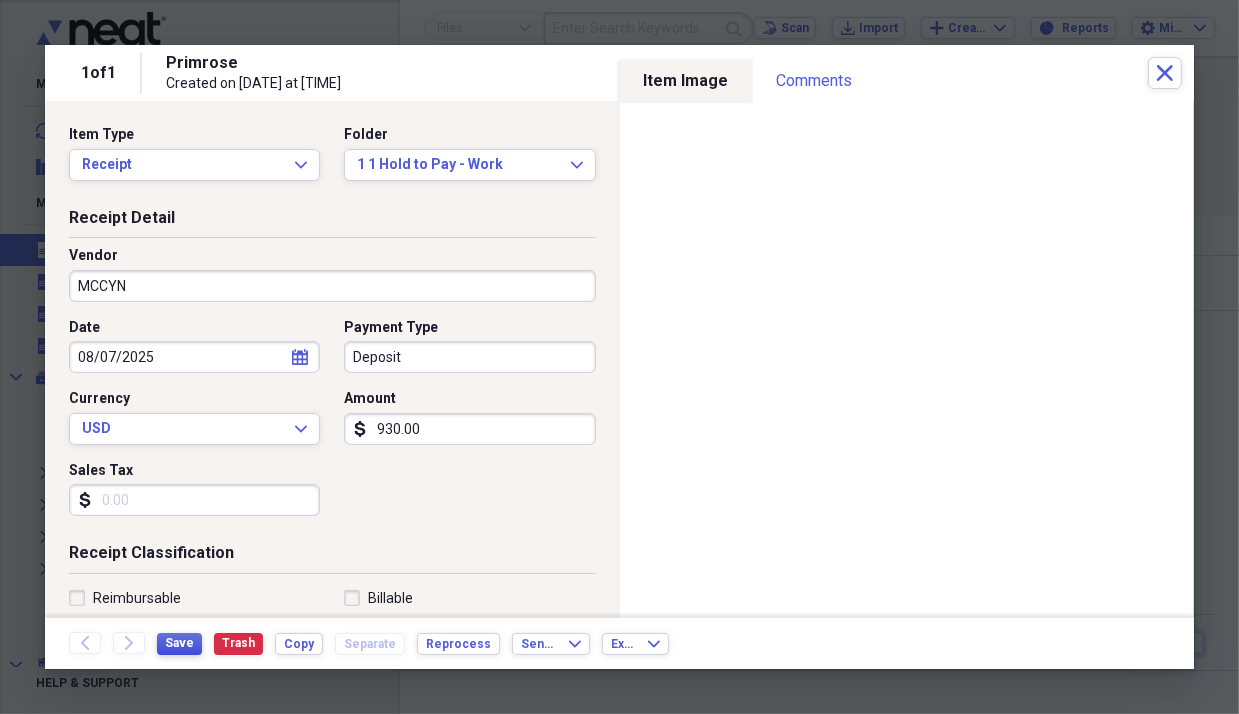 click on "Save" at bounding box center [179, 643] 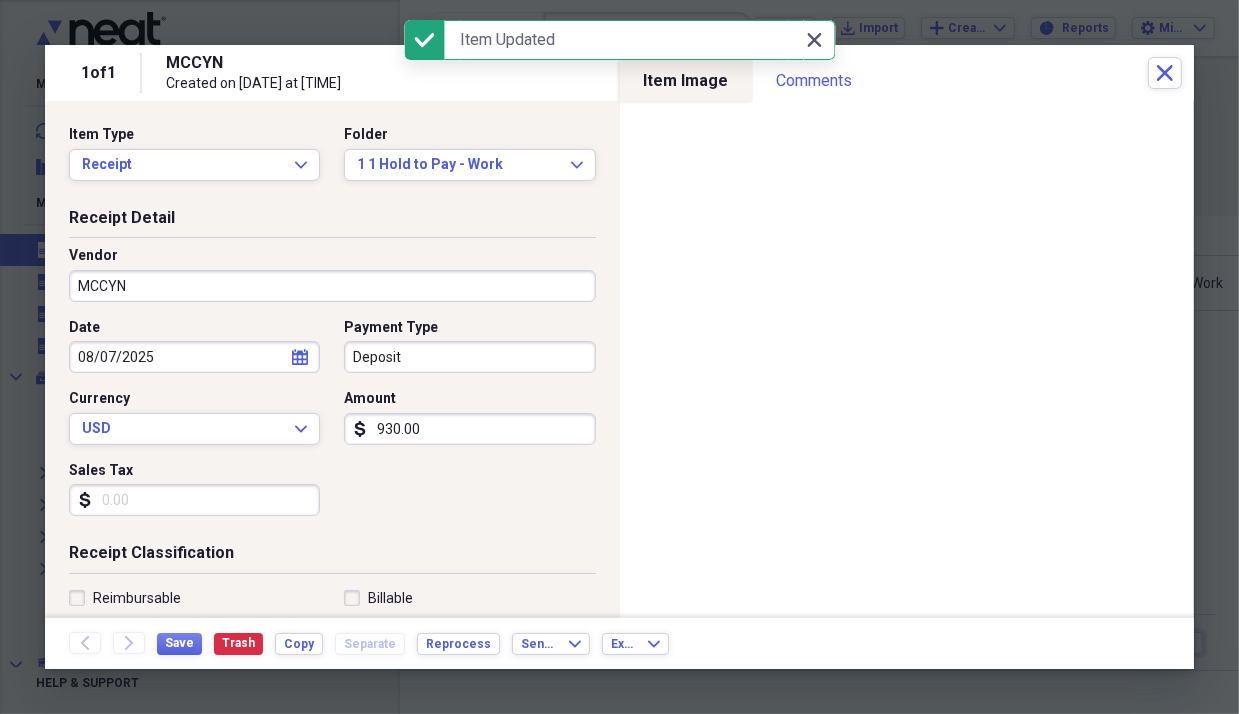 click 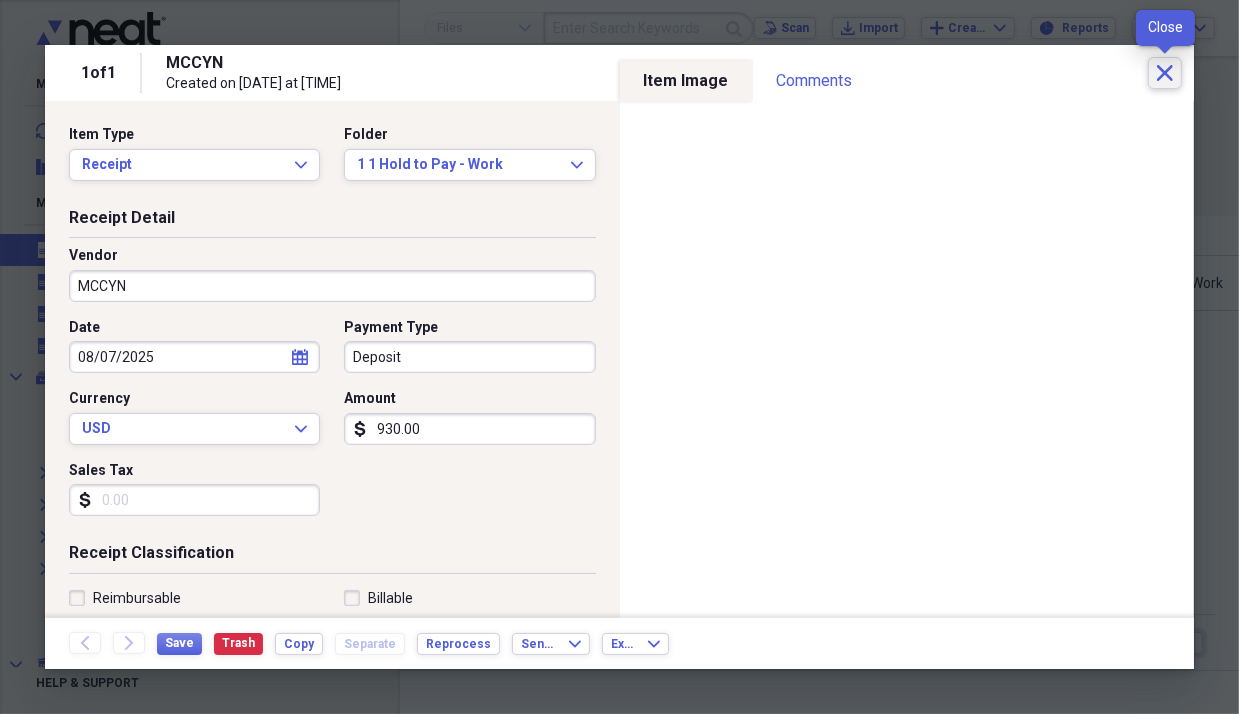 click on "Close" 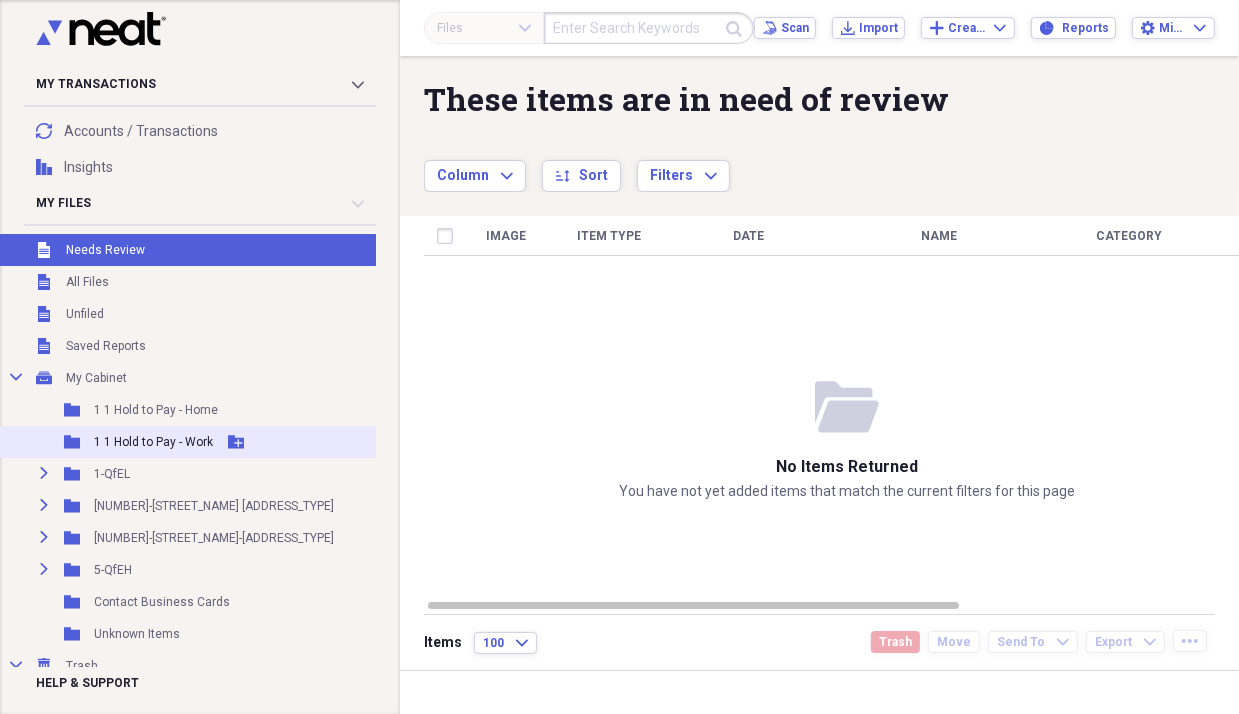 click on "Folder 1 1 Hold to Pay - Work Add Folder" at bounding box center (197, 442) 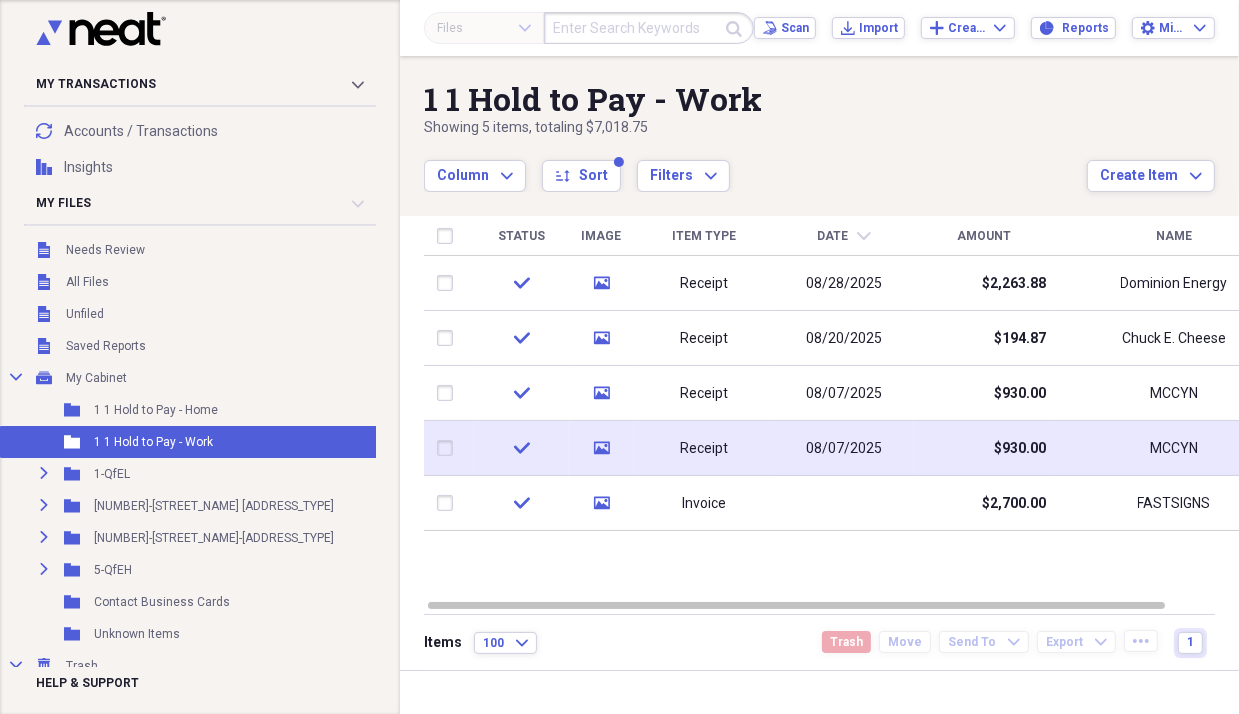 click at bounding box center (449, 448) 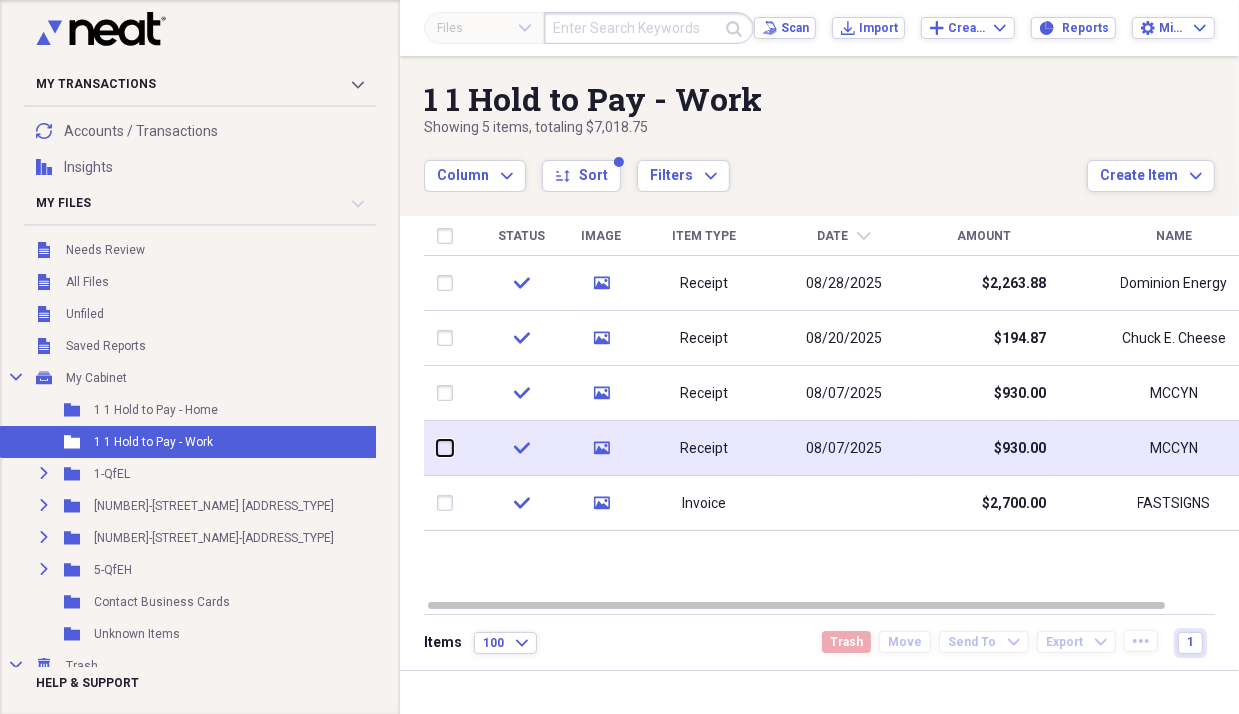 click at bounding box center [437, 448] 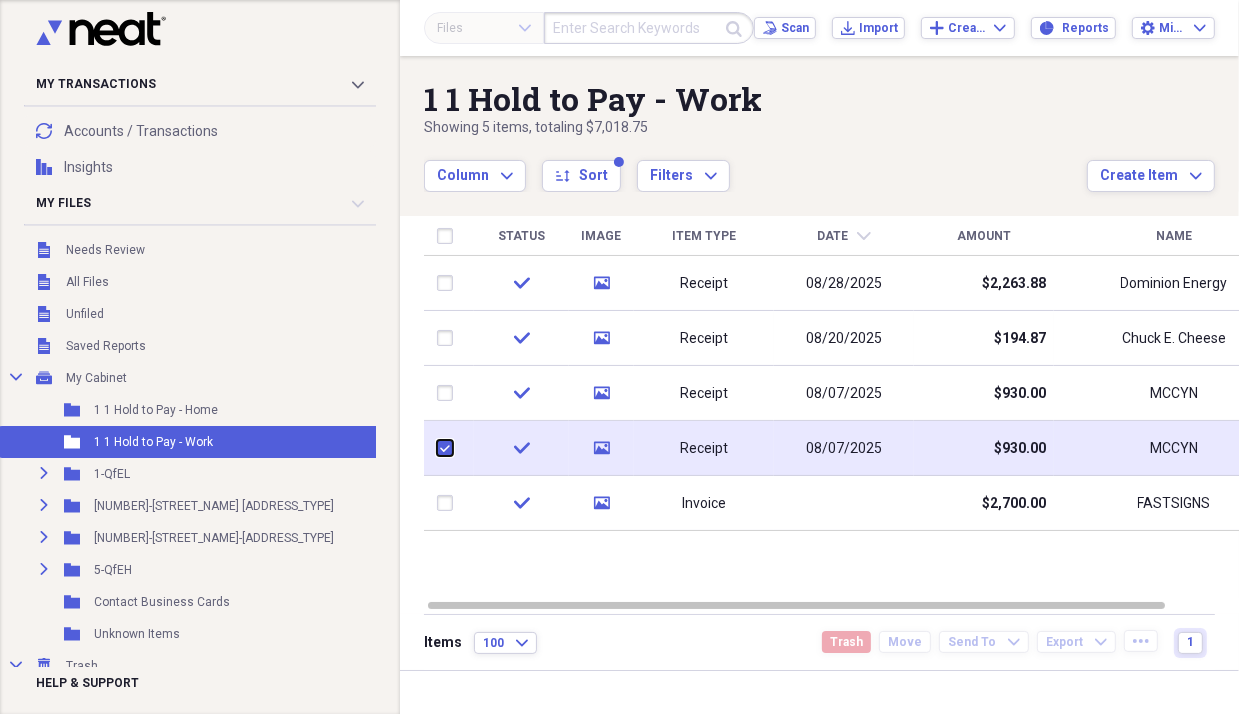 checkbox on "true" 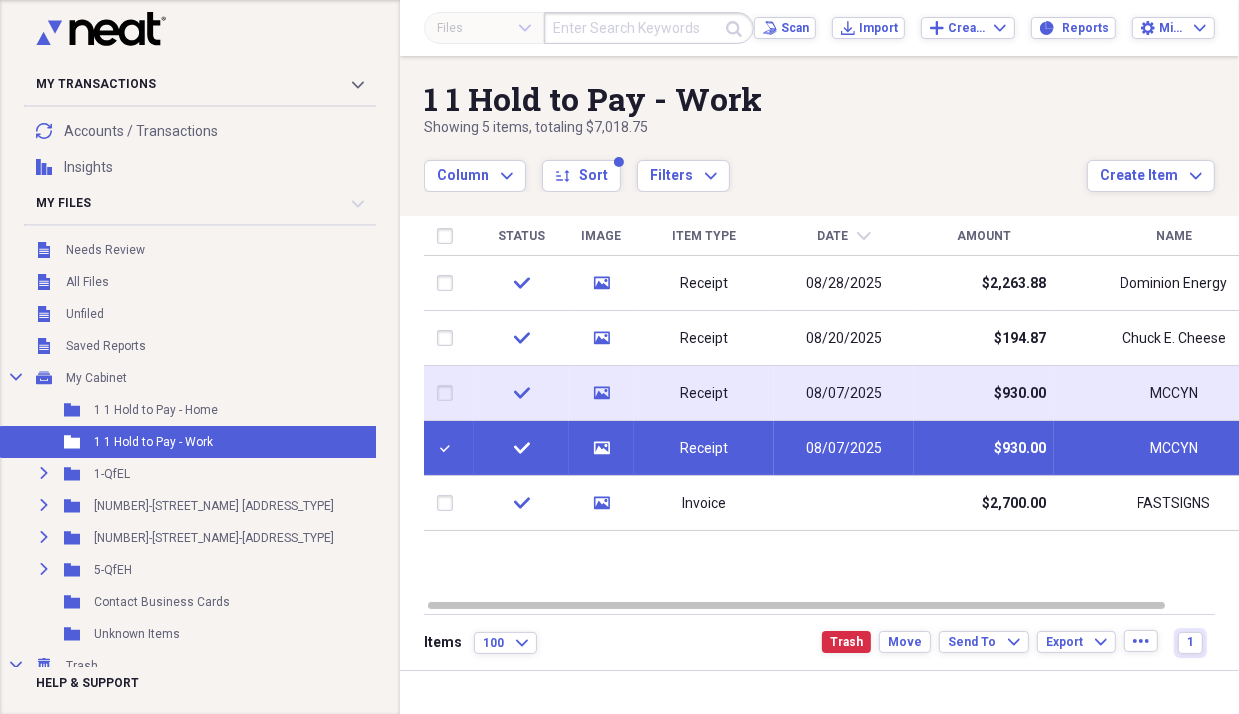 click at bounding box center [449, 393] 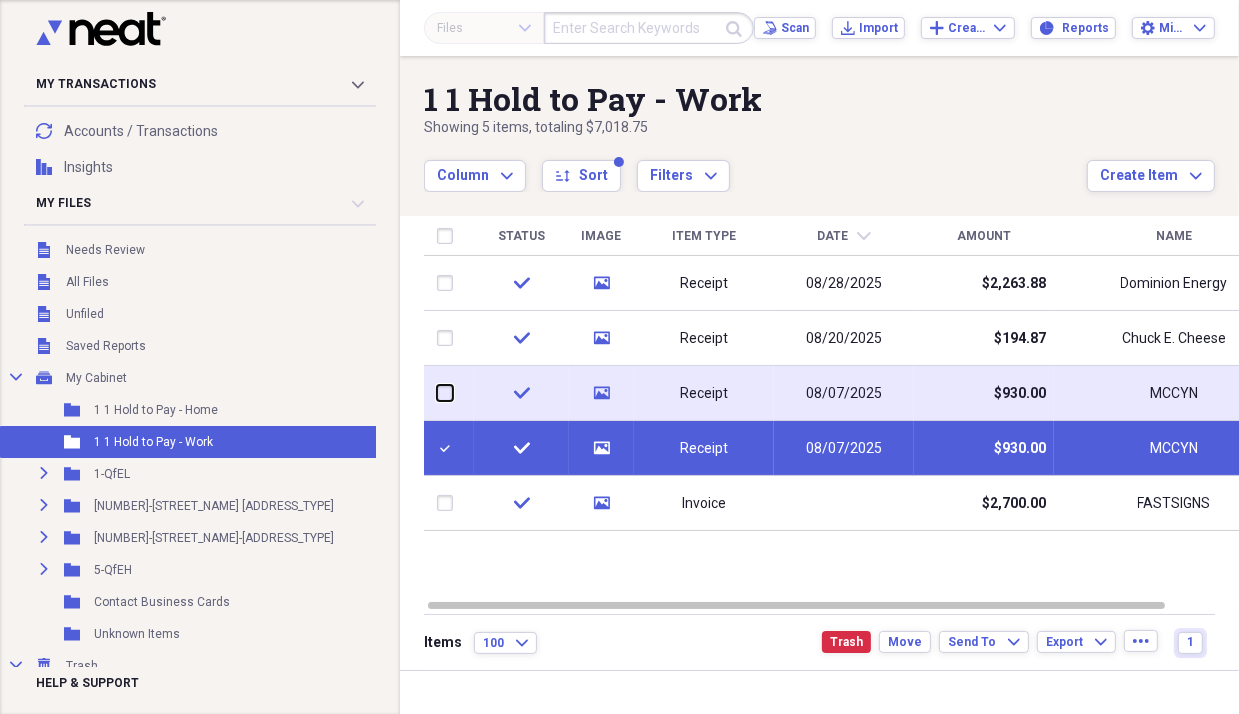 click at bounding box center [437, 393] 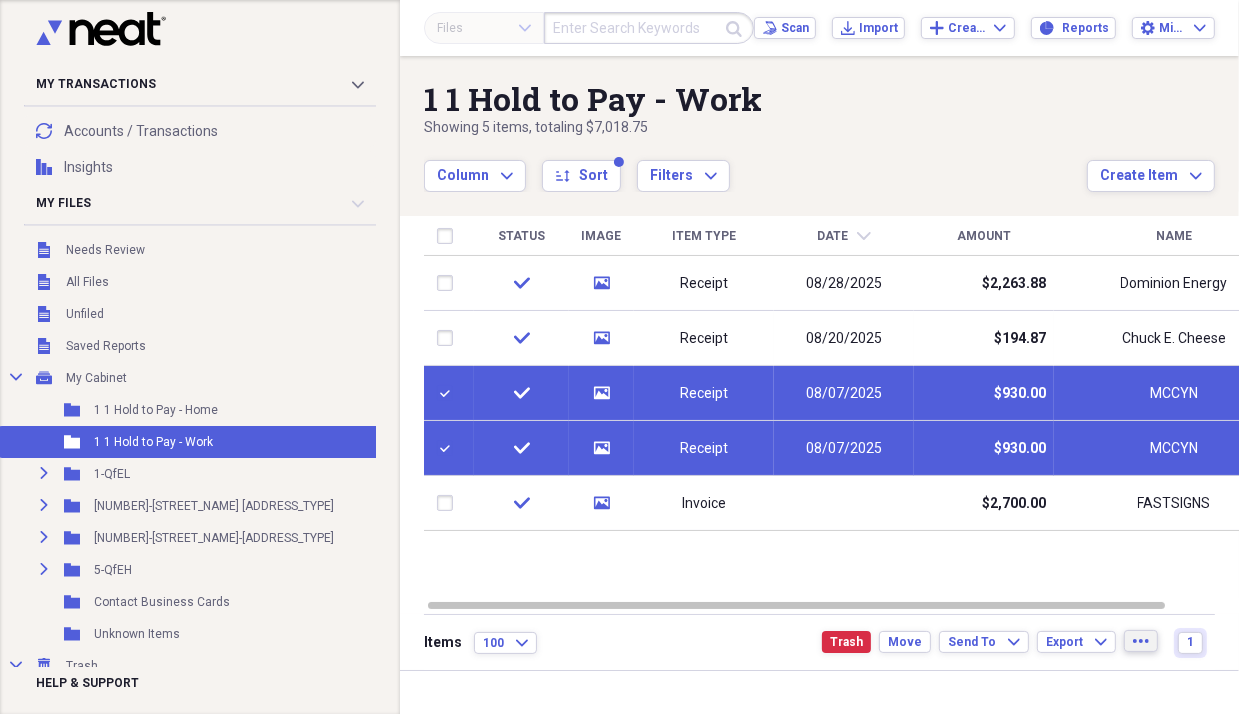 click on "more" 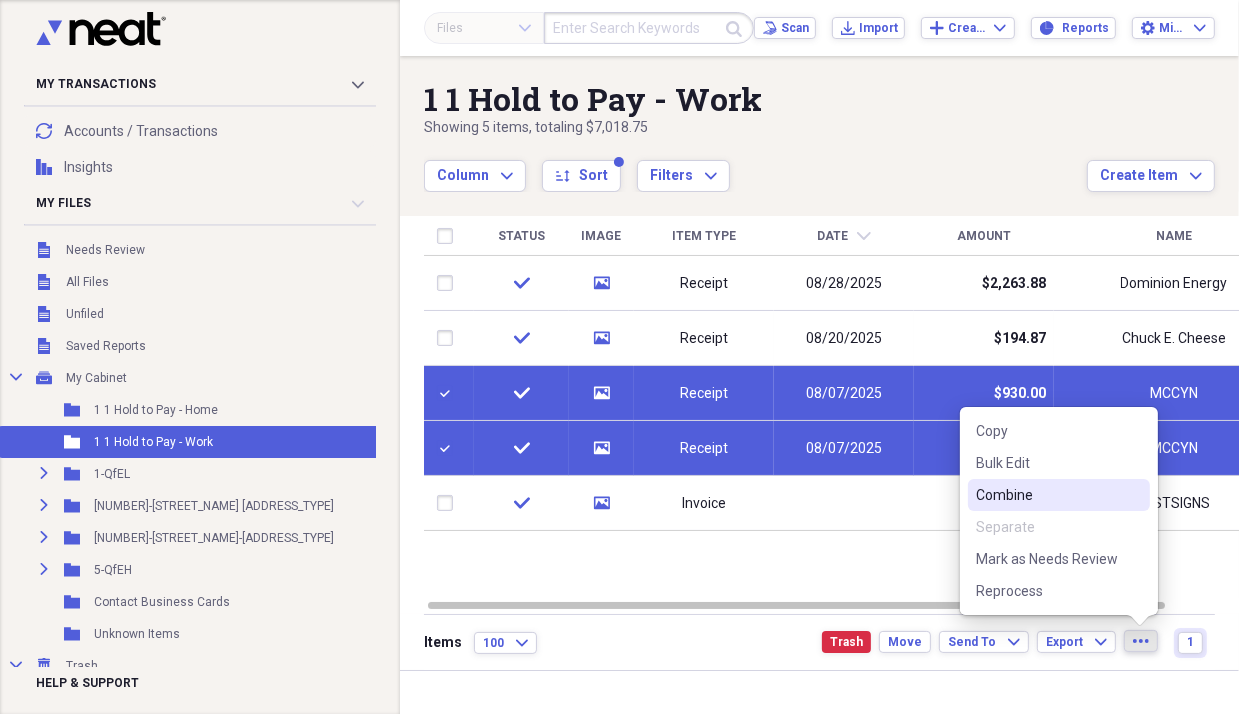 click on "Combine" at bounding box center (1047, 495) 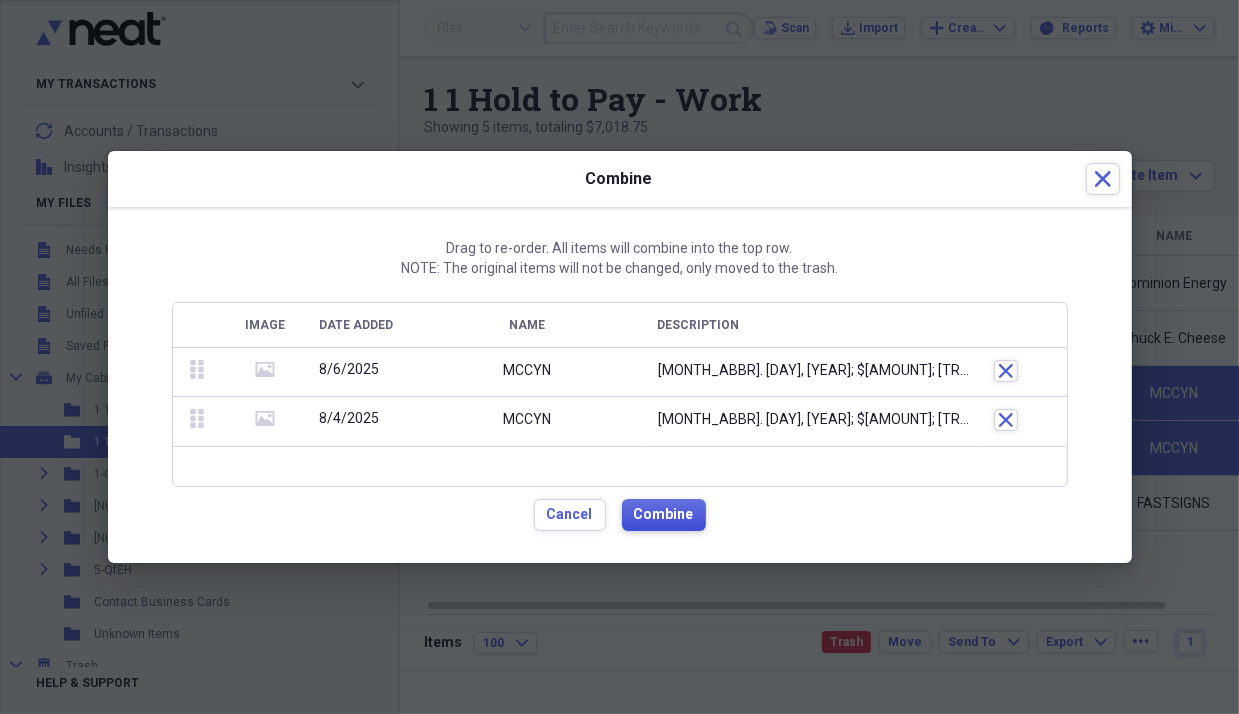 click on "Combine" at bounding box center (664, 515) 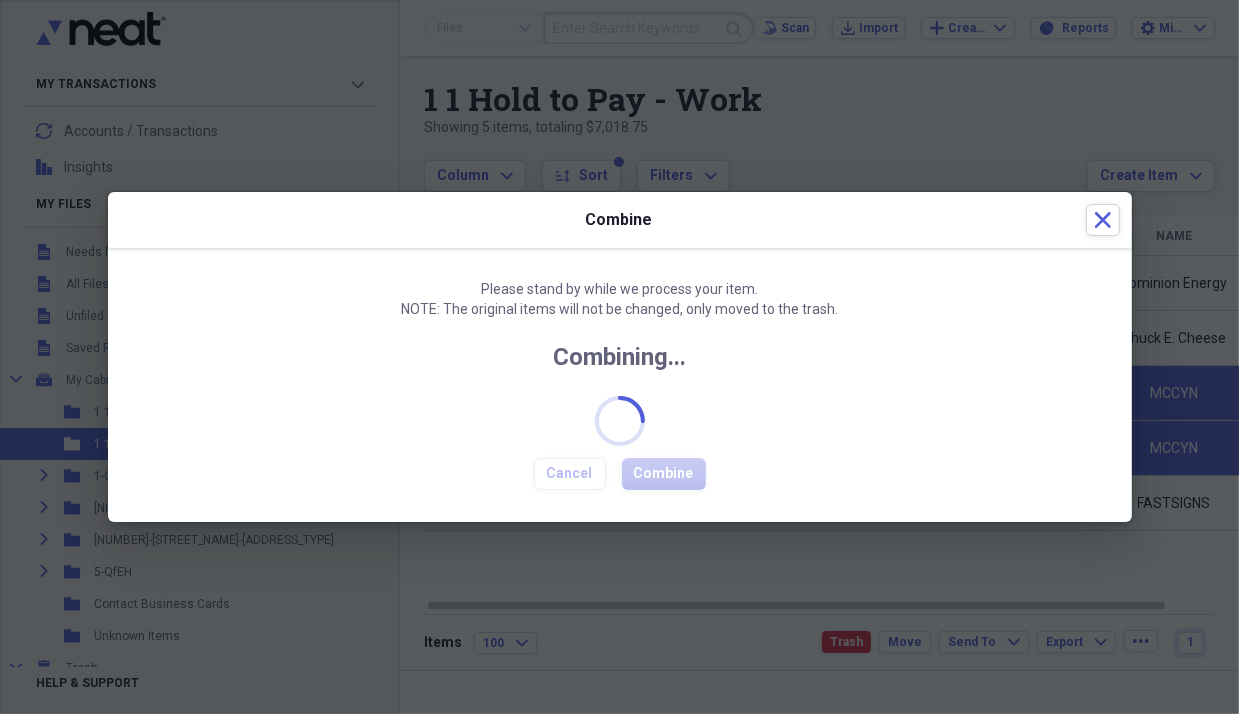 checkbox on "false" 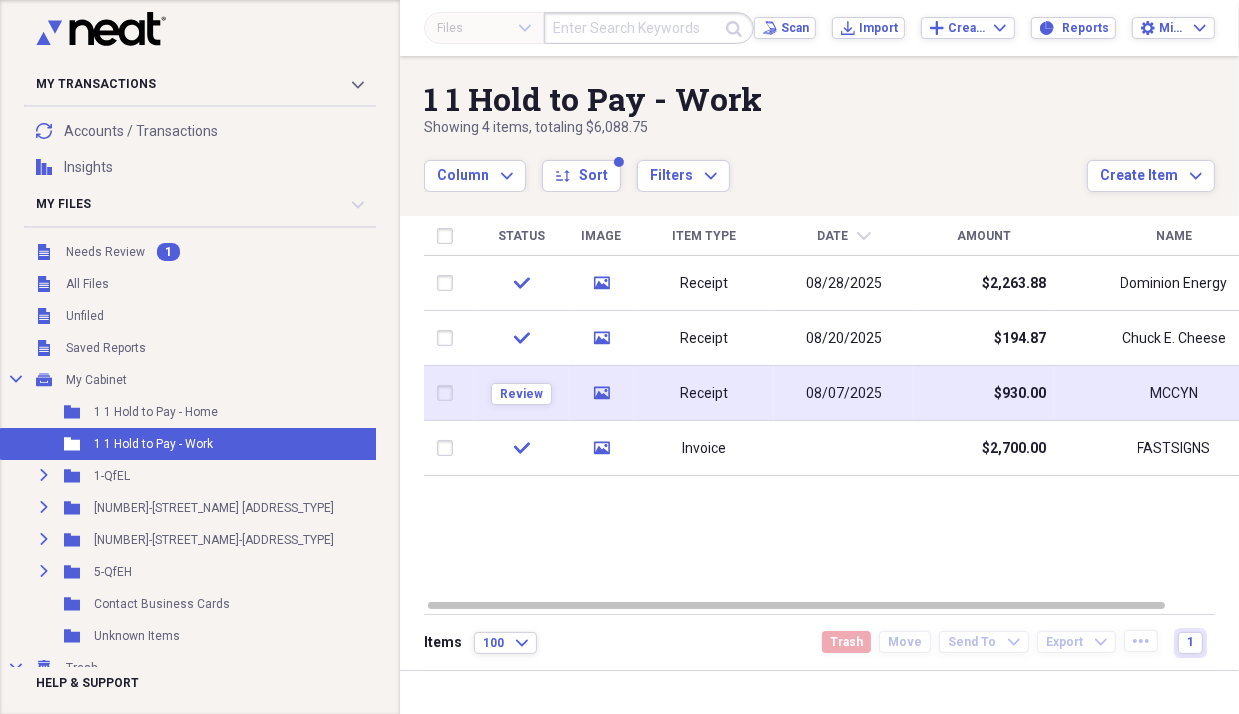 click on "08/07/2025" at bounding box center [844, 393] 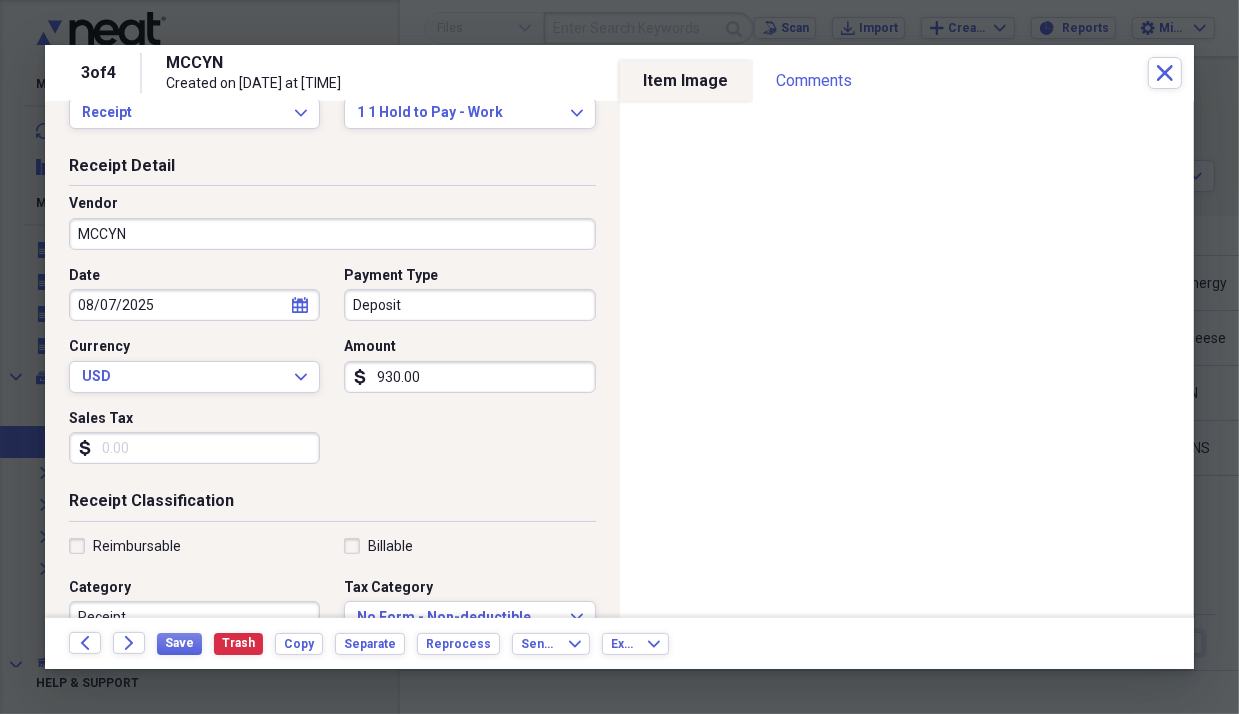 scroll, scrollTop: 0, scrollLeft: 0, axis: both 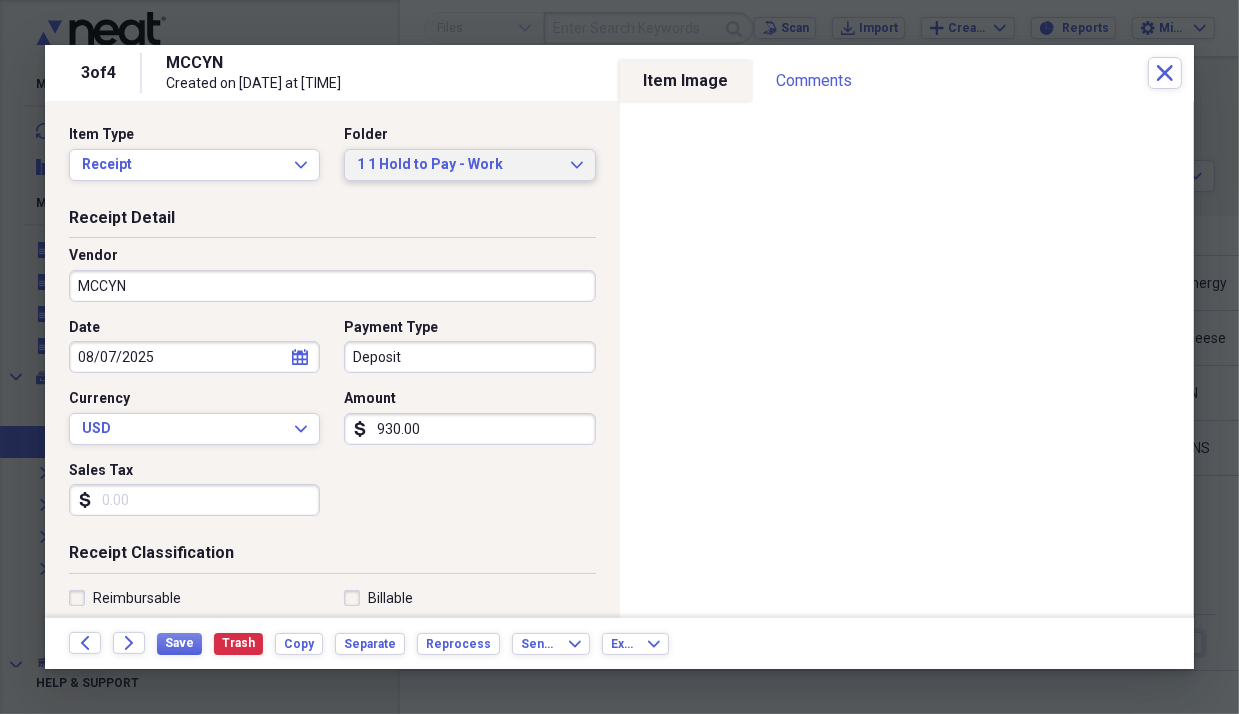 click on "1 1 Hold to Pay - Work" at bounding box center (457, 165) 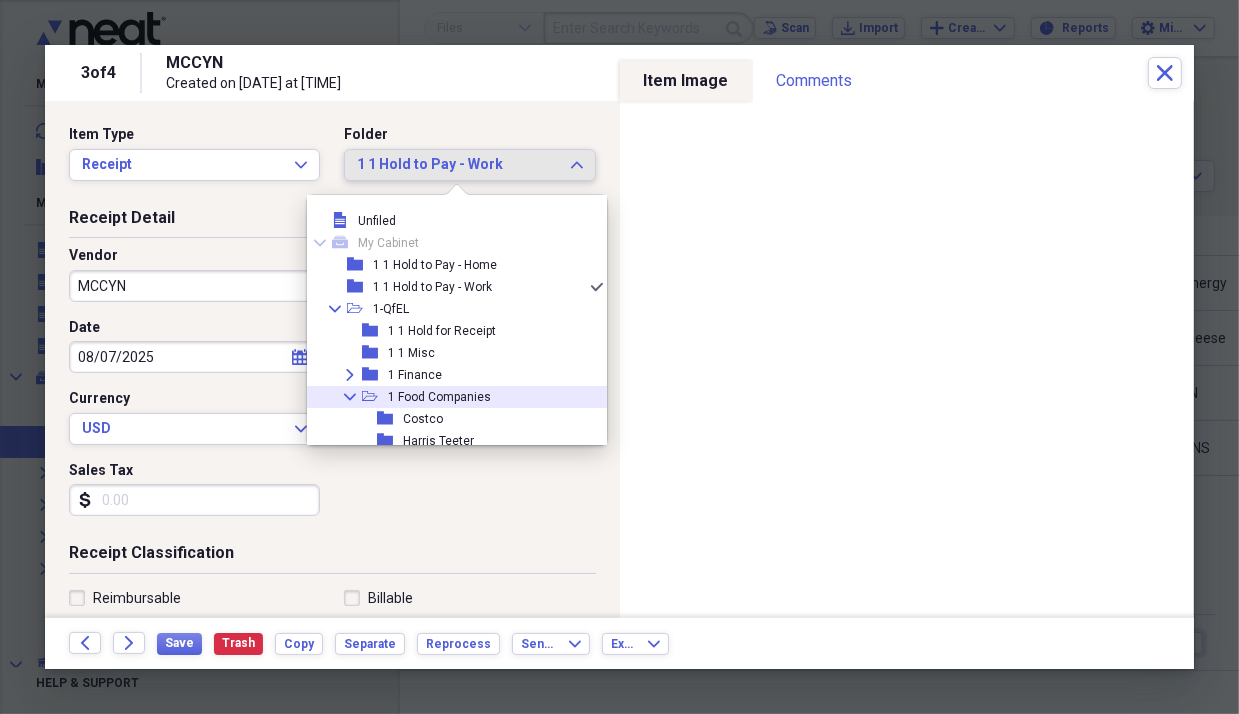 click on "Collapse" 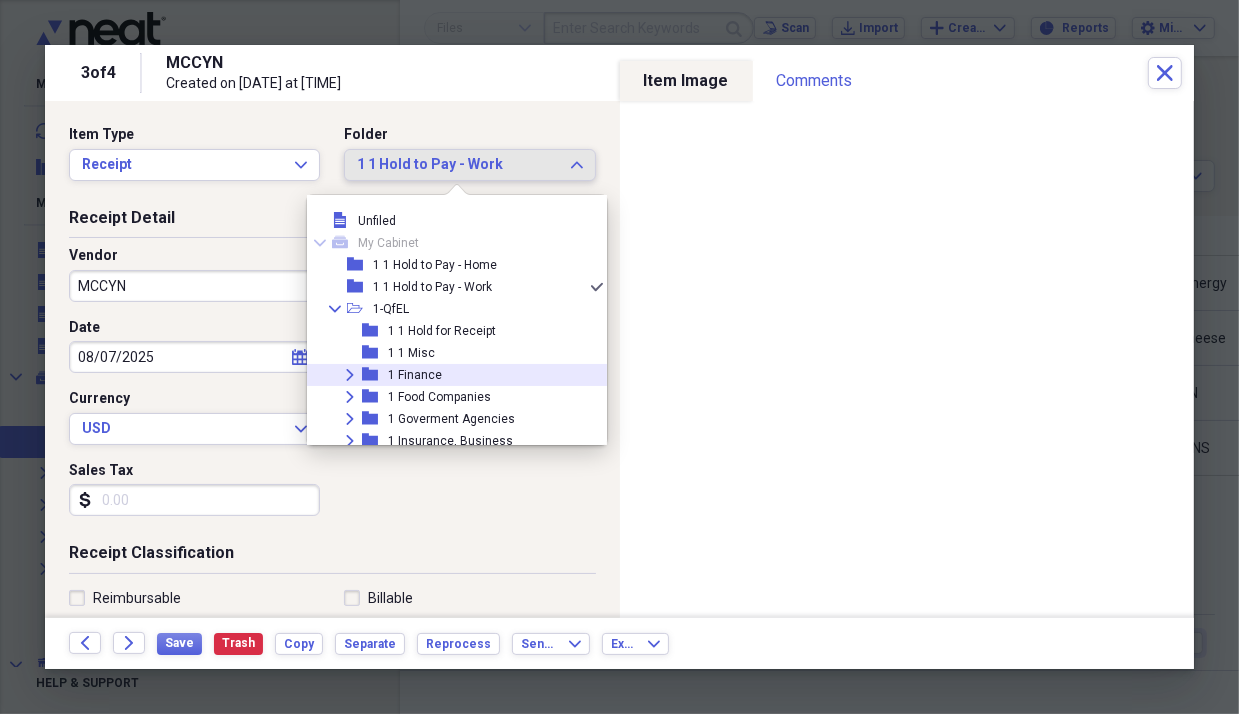 click 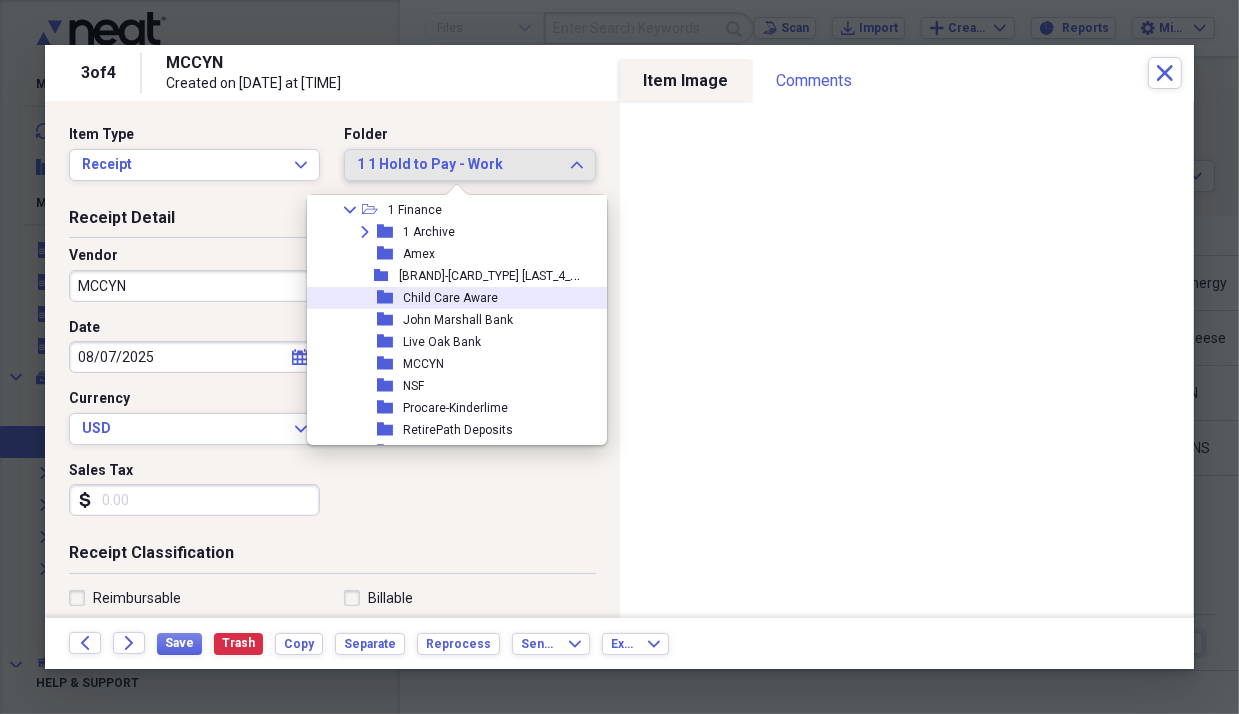 scroll, scrollTop: 166, scrollLeft: 0, axis: vertical 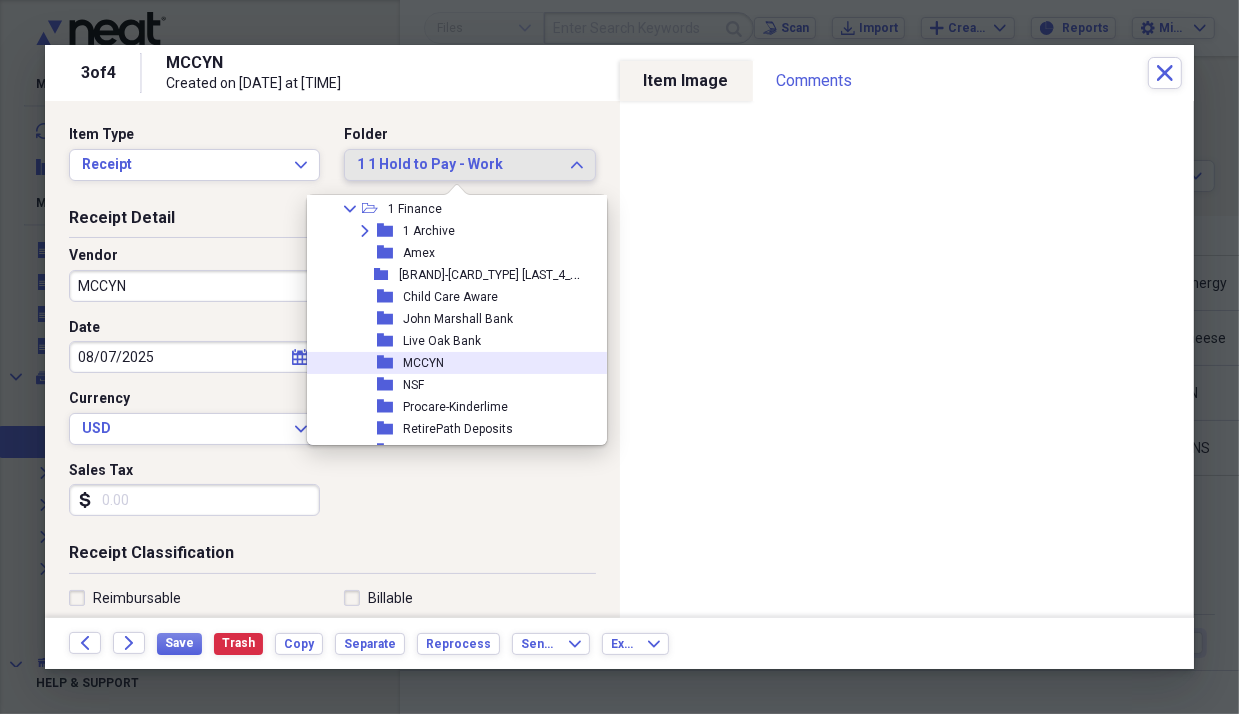 click on "folder MCCYN" at bounding box center [449, 363] 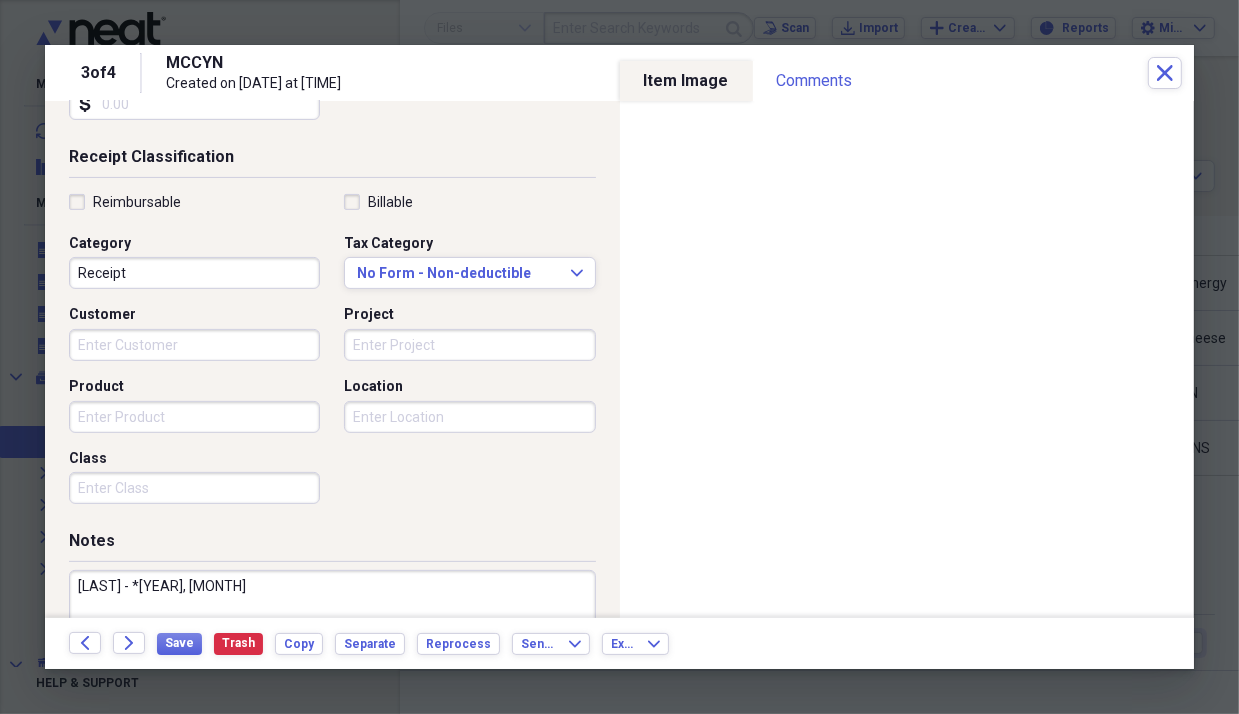 scroll, scrollTop: 395, scrollLeft: 0, axis: vertical 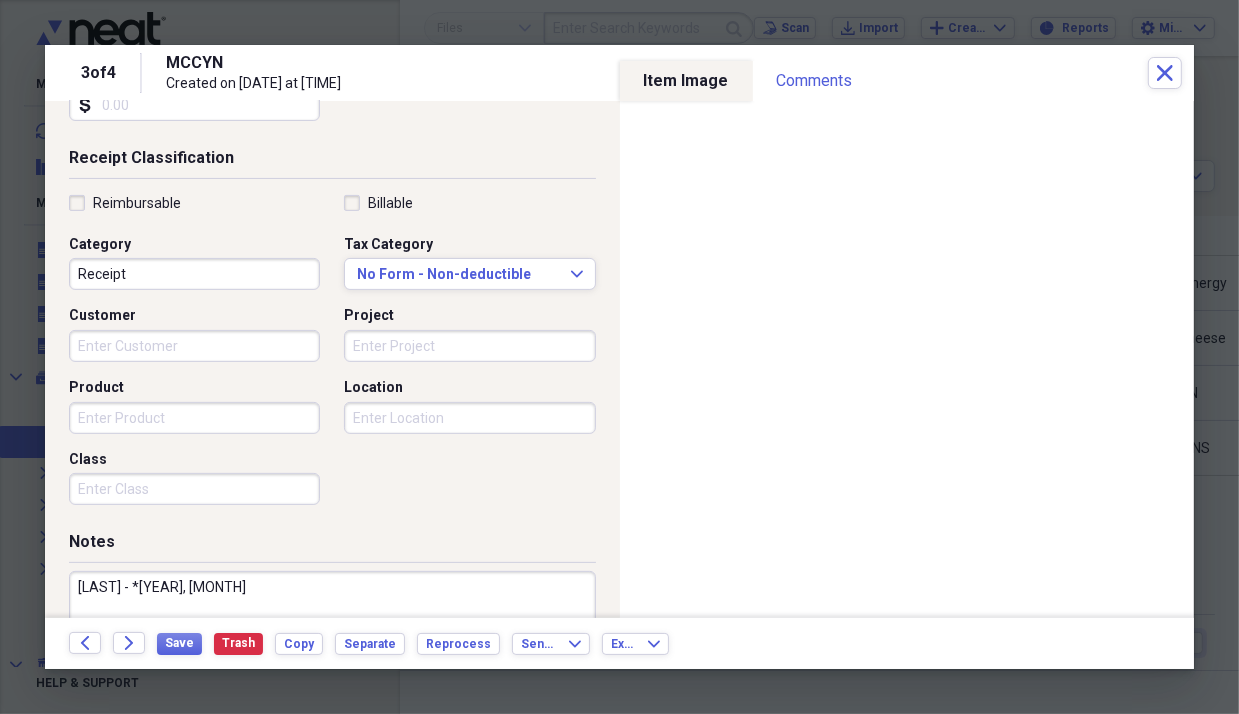 click on "Customer" at bounding box center [194, 346] 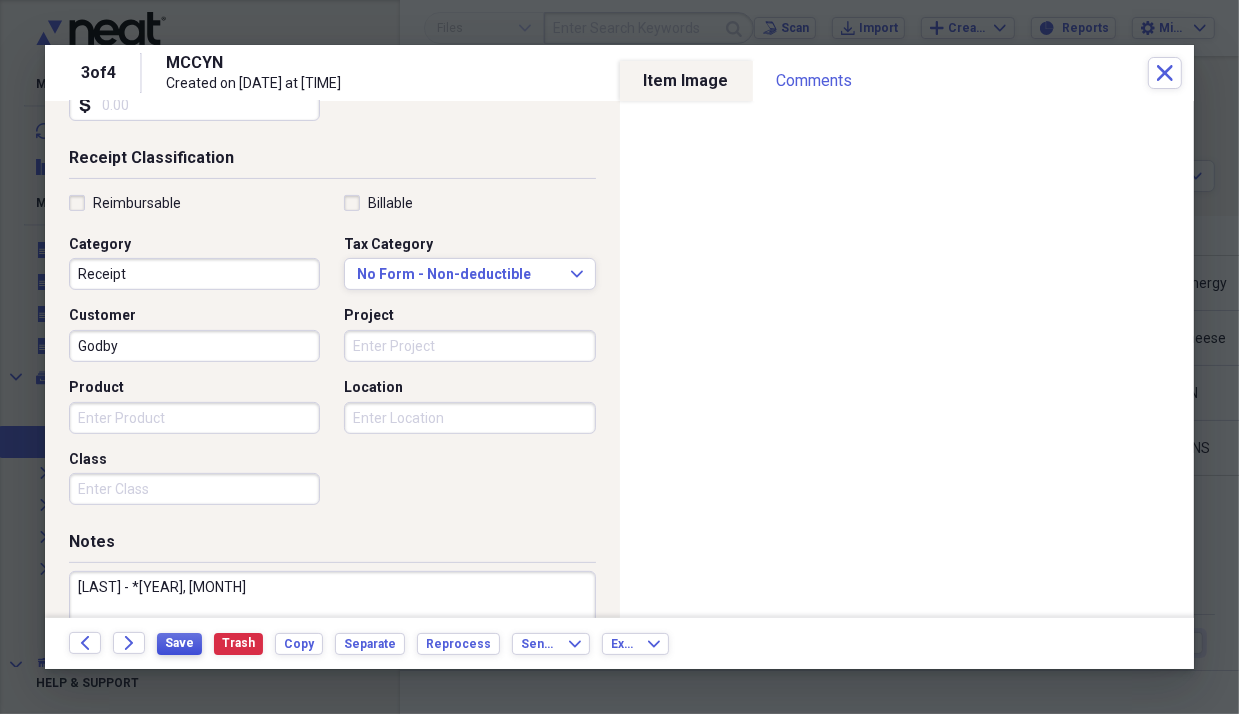 type on "Godby" 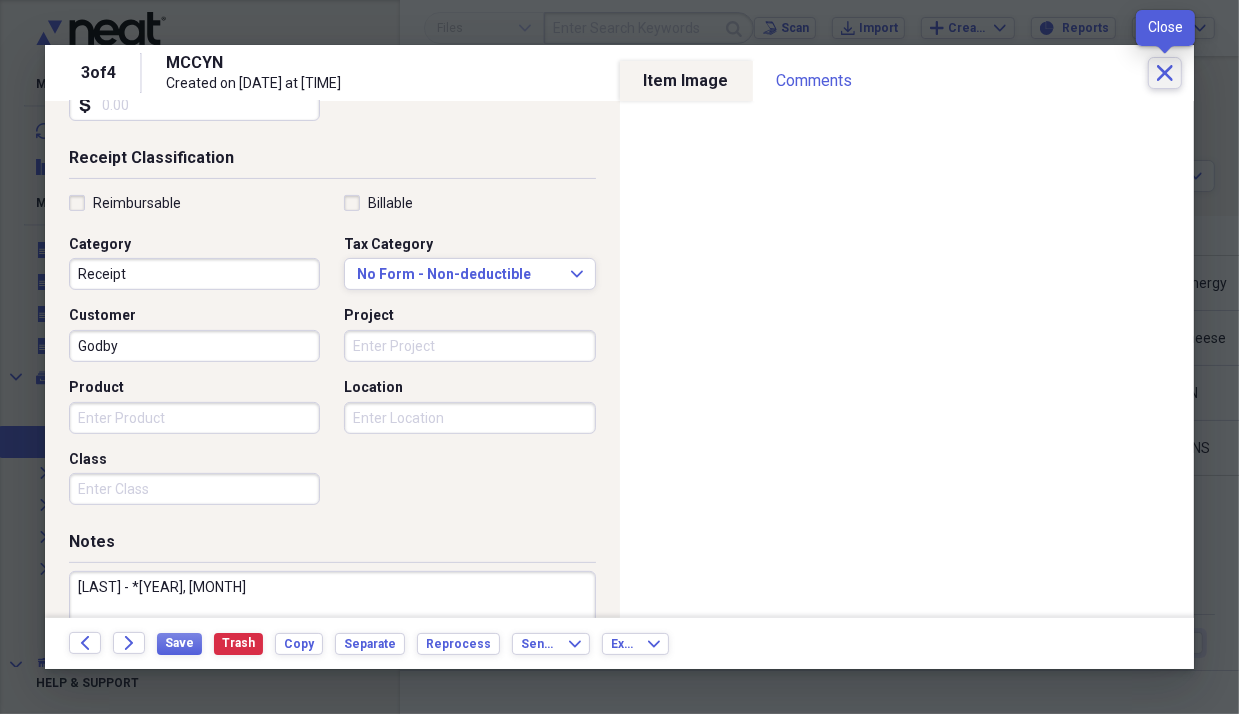 click on "Close" 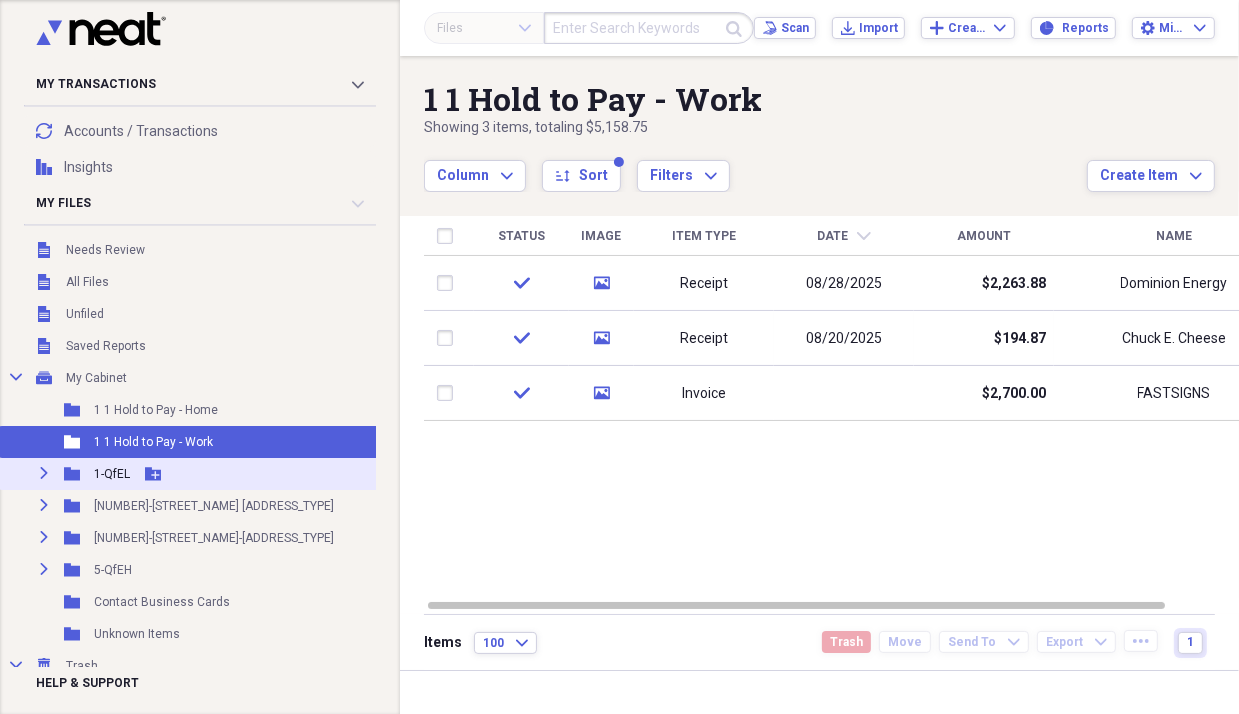 click 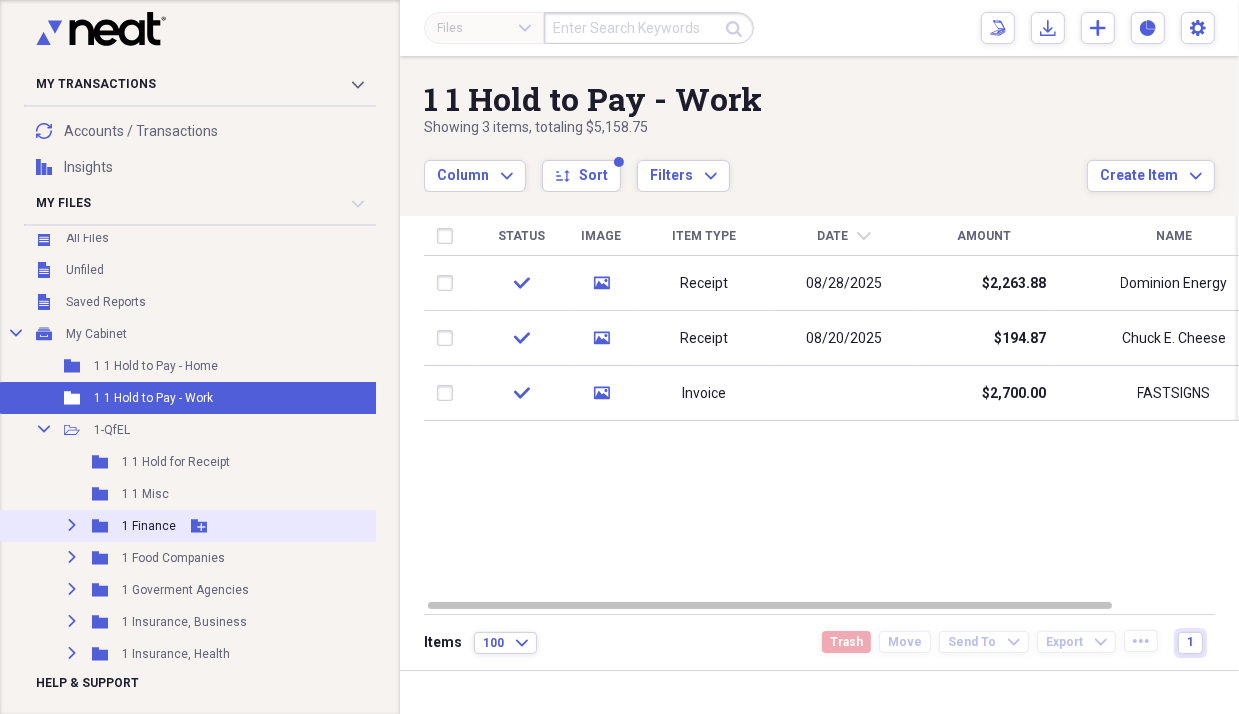 scroll, scrollTop: 66, scrollLeft: 0, axis: vertical 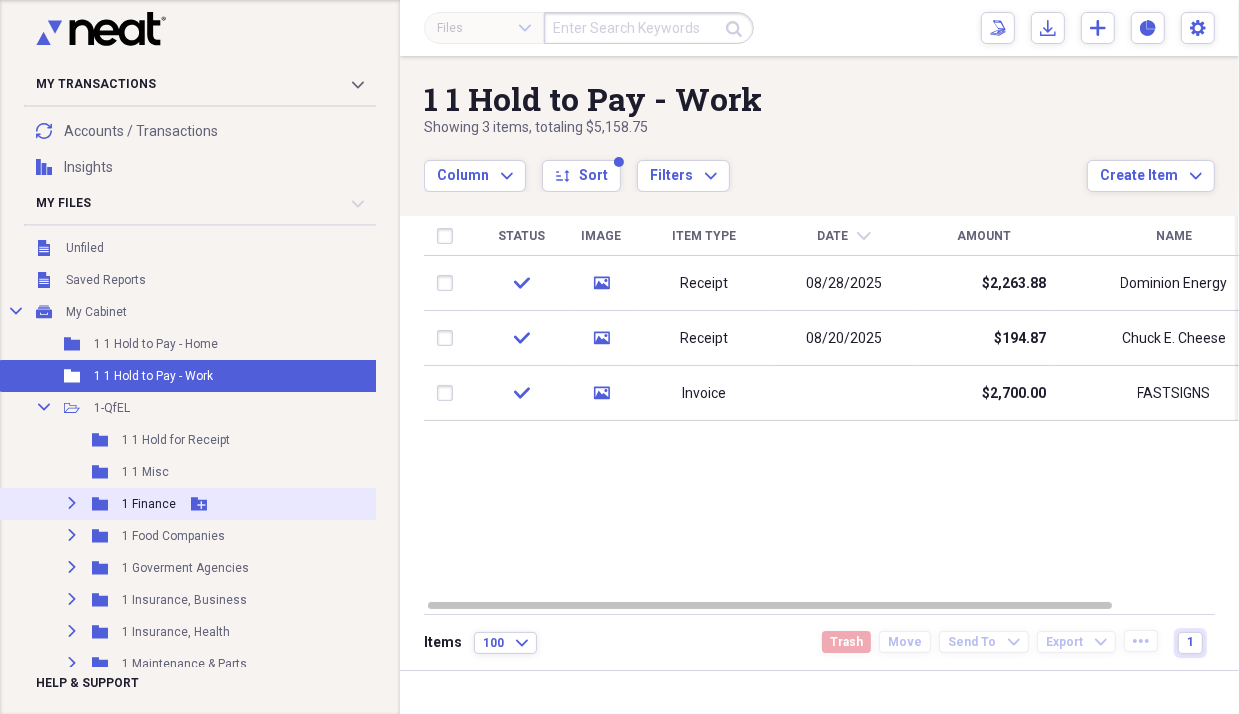 click on "Expand" 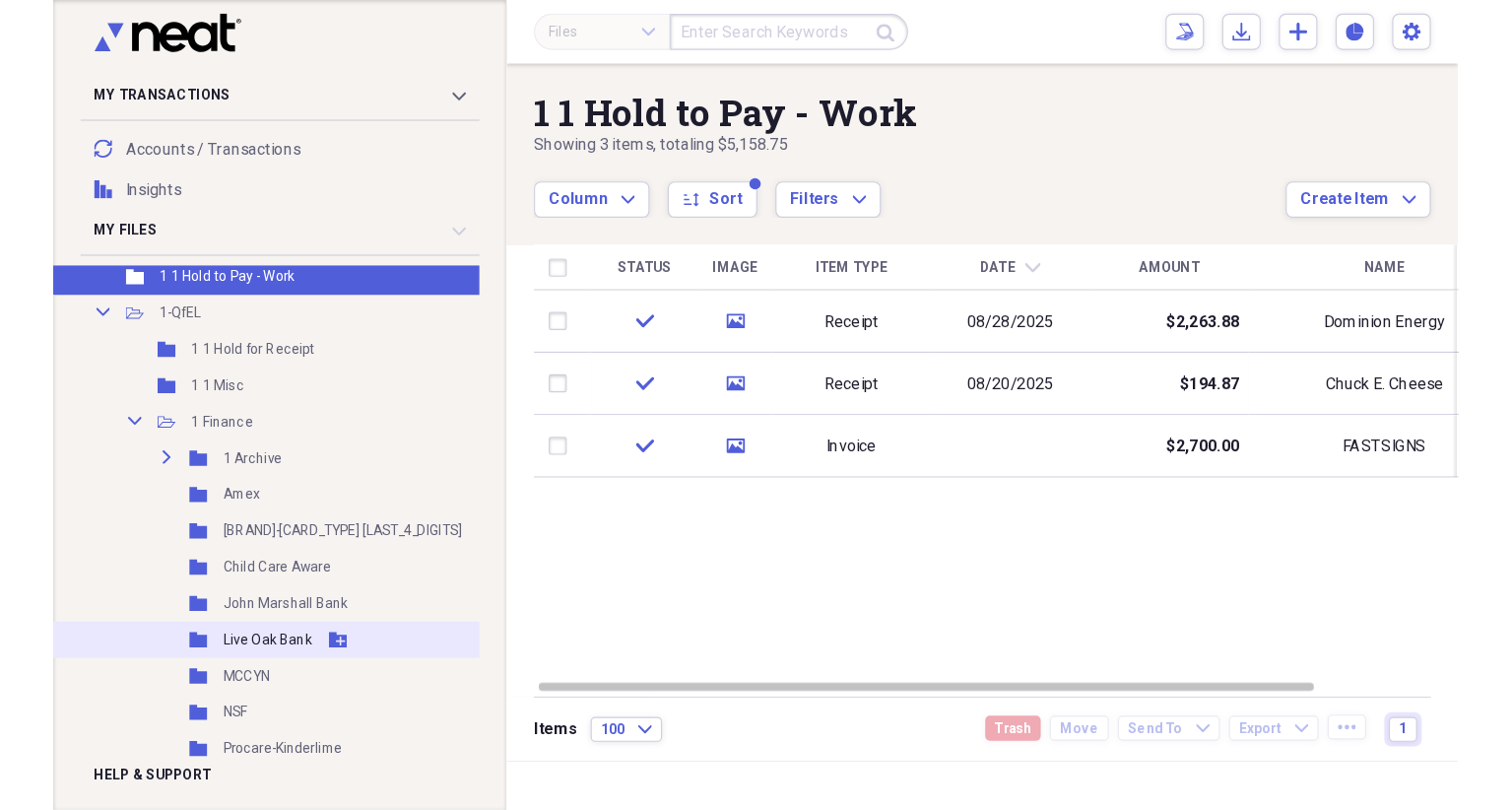 scroll, scrollTop: 196, scrollLeft: 0, axis: vertical 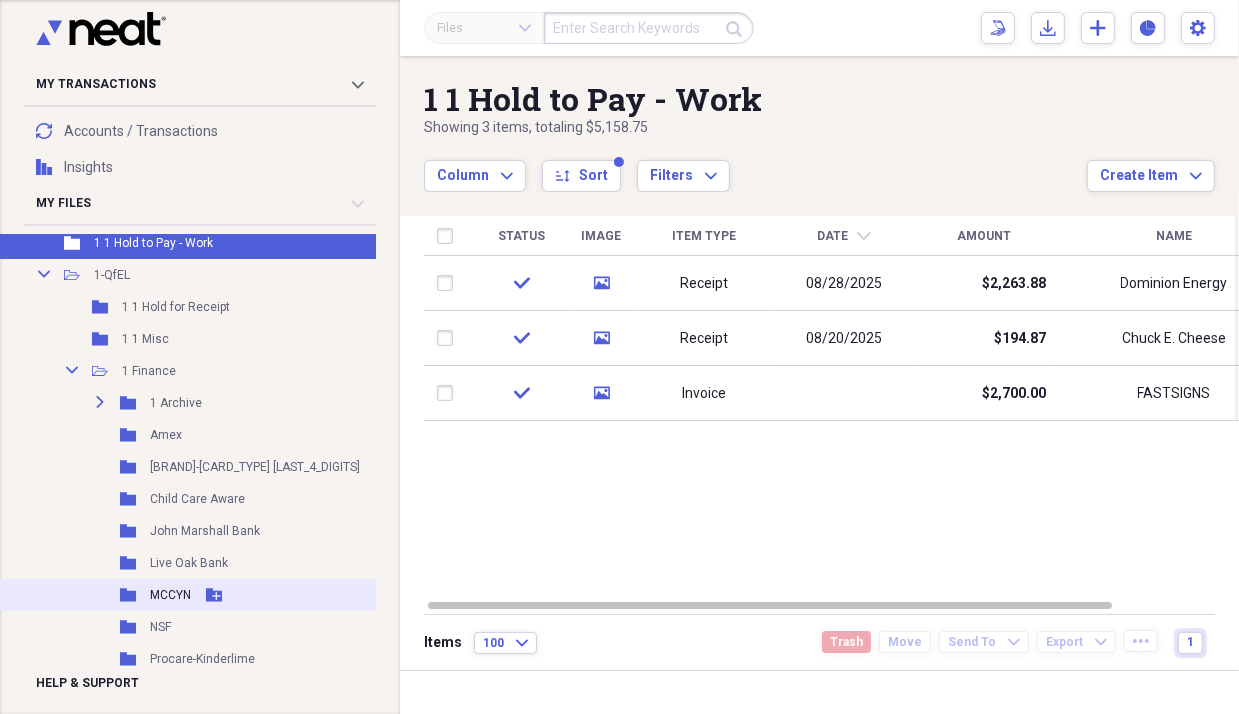 click on "MCCYN" at bounding box center (170, 595) 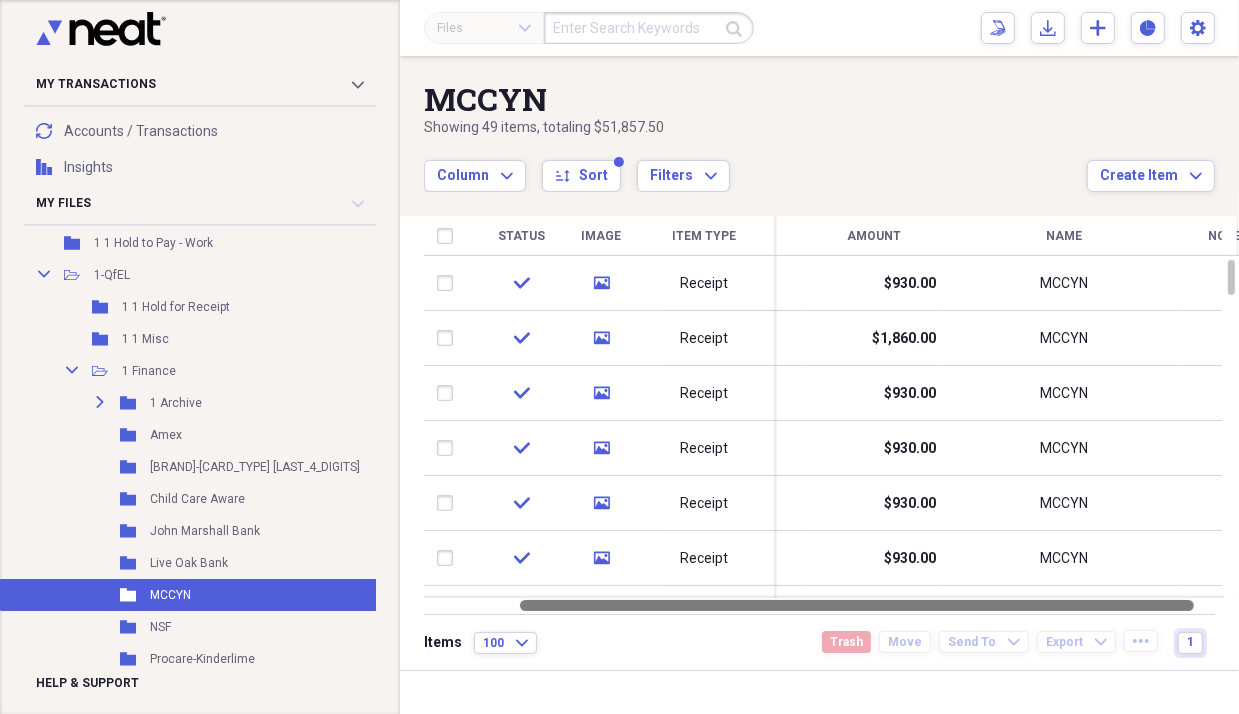 drag, startPoint x: 756, startPoint y: 609, endPoint x: 1191, endPoint y: 614, distance: 435.02875 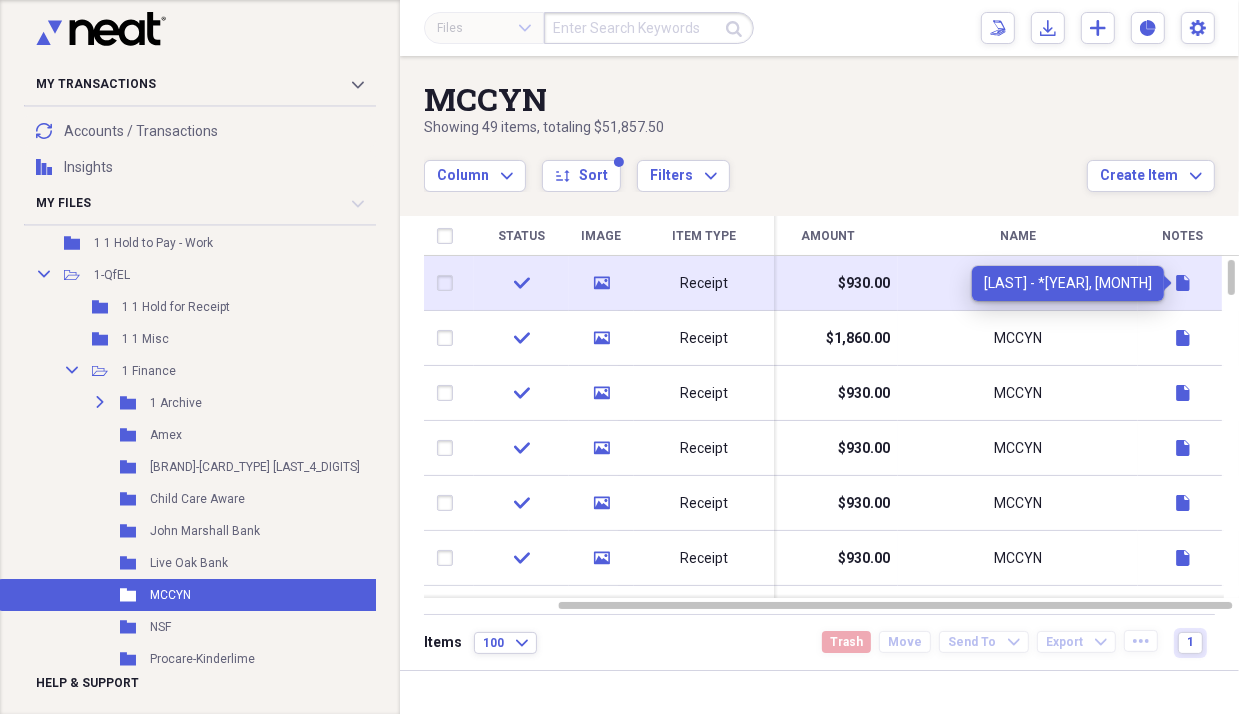 click 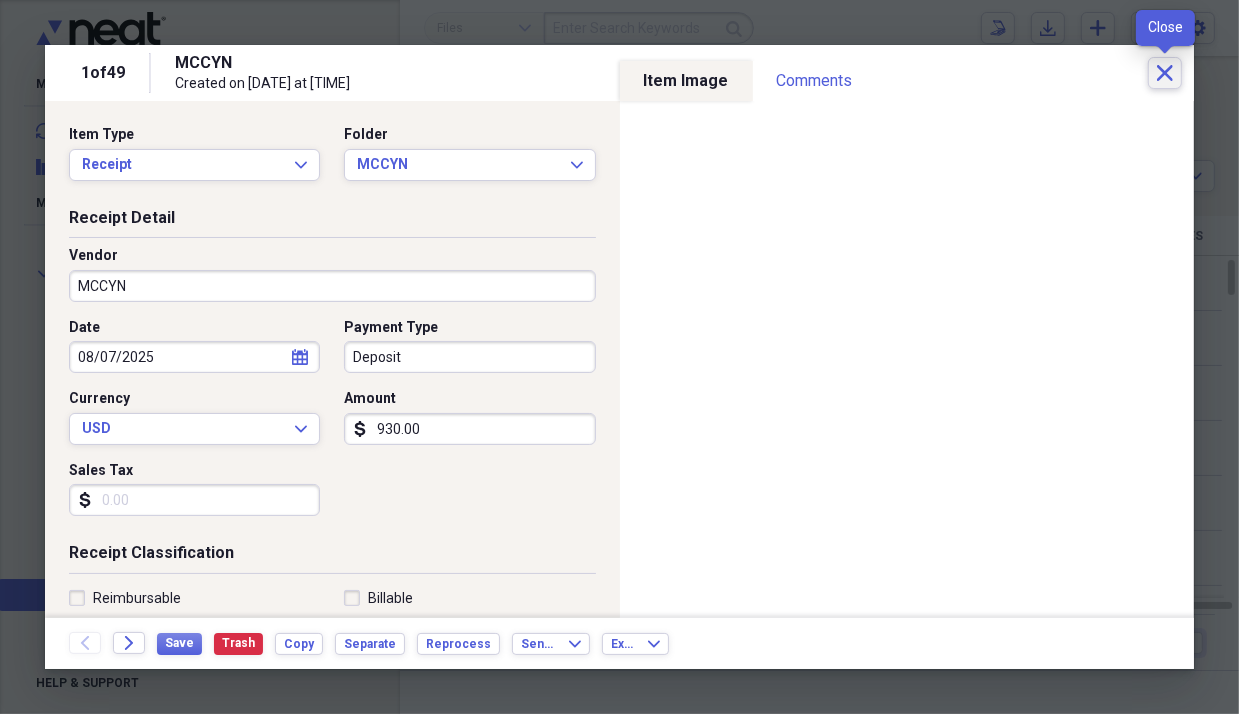 click on "Close" at bounding box center (1165, 73) 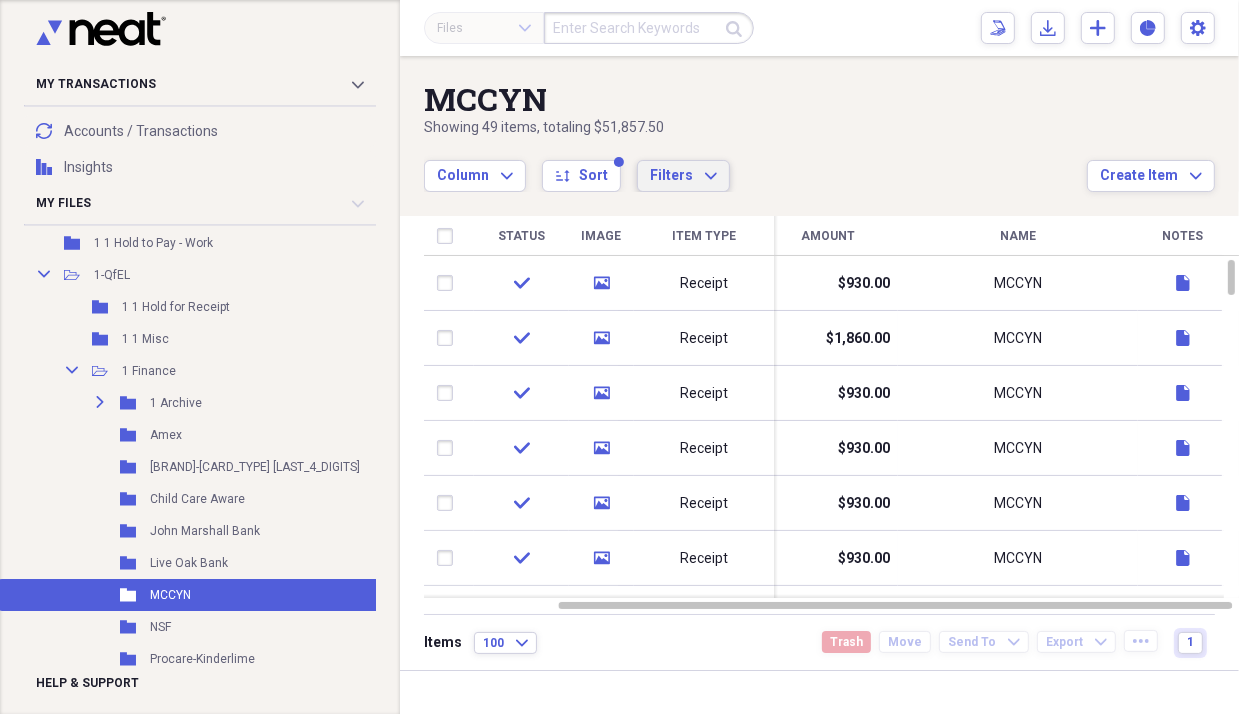 click on "Expand" 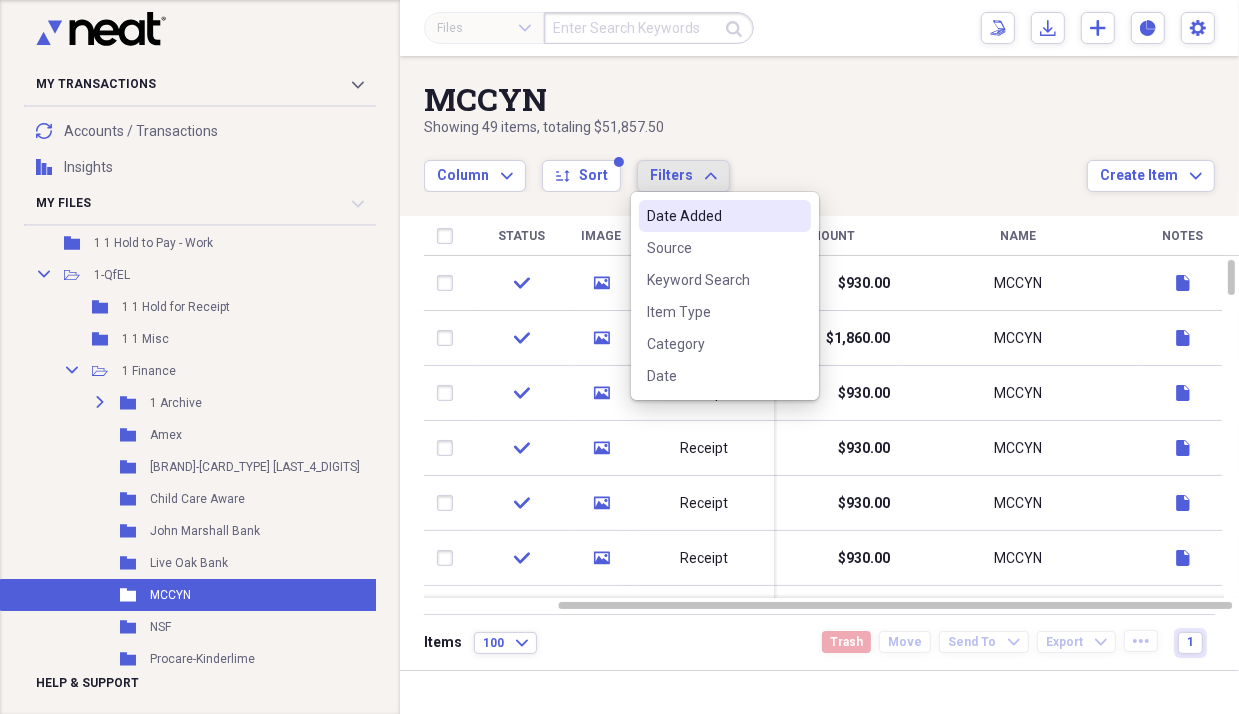 click on "Showing 49 items , totaling $51,857.50" at bounding box center [755, 128] 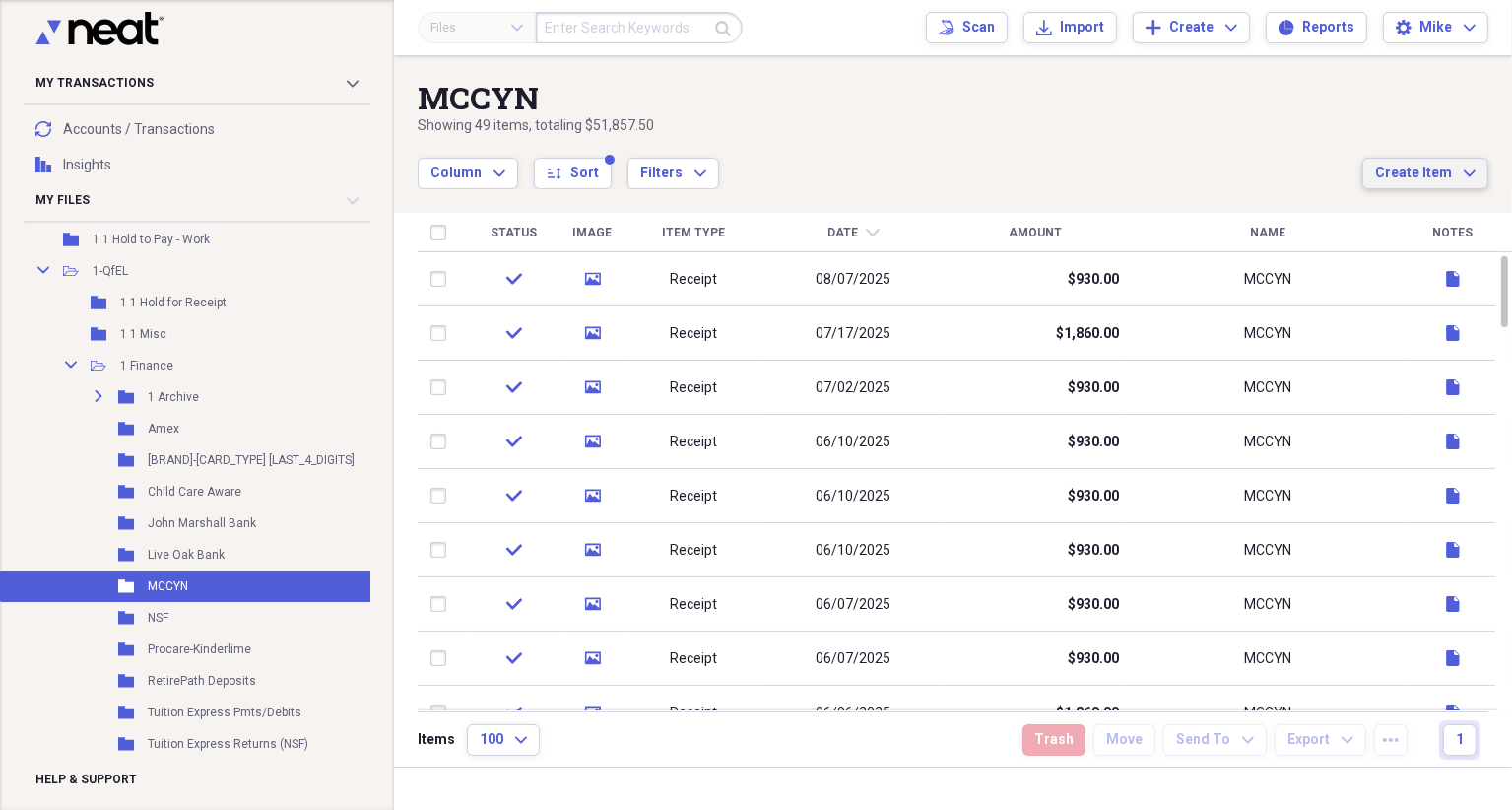 click 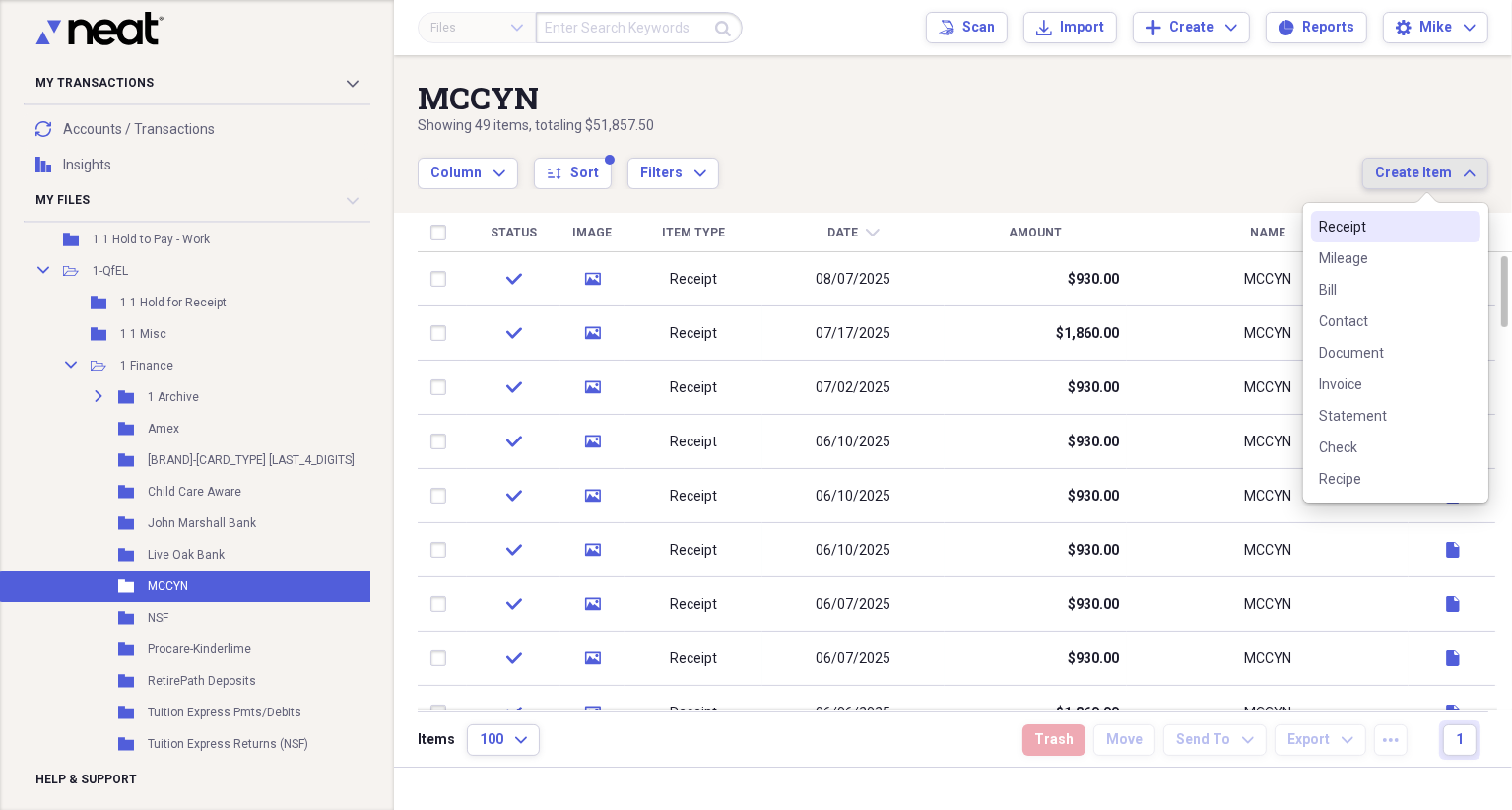 click on "Showing 49 items , totaling $51,857.50" at bounding box center [889, 126] 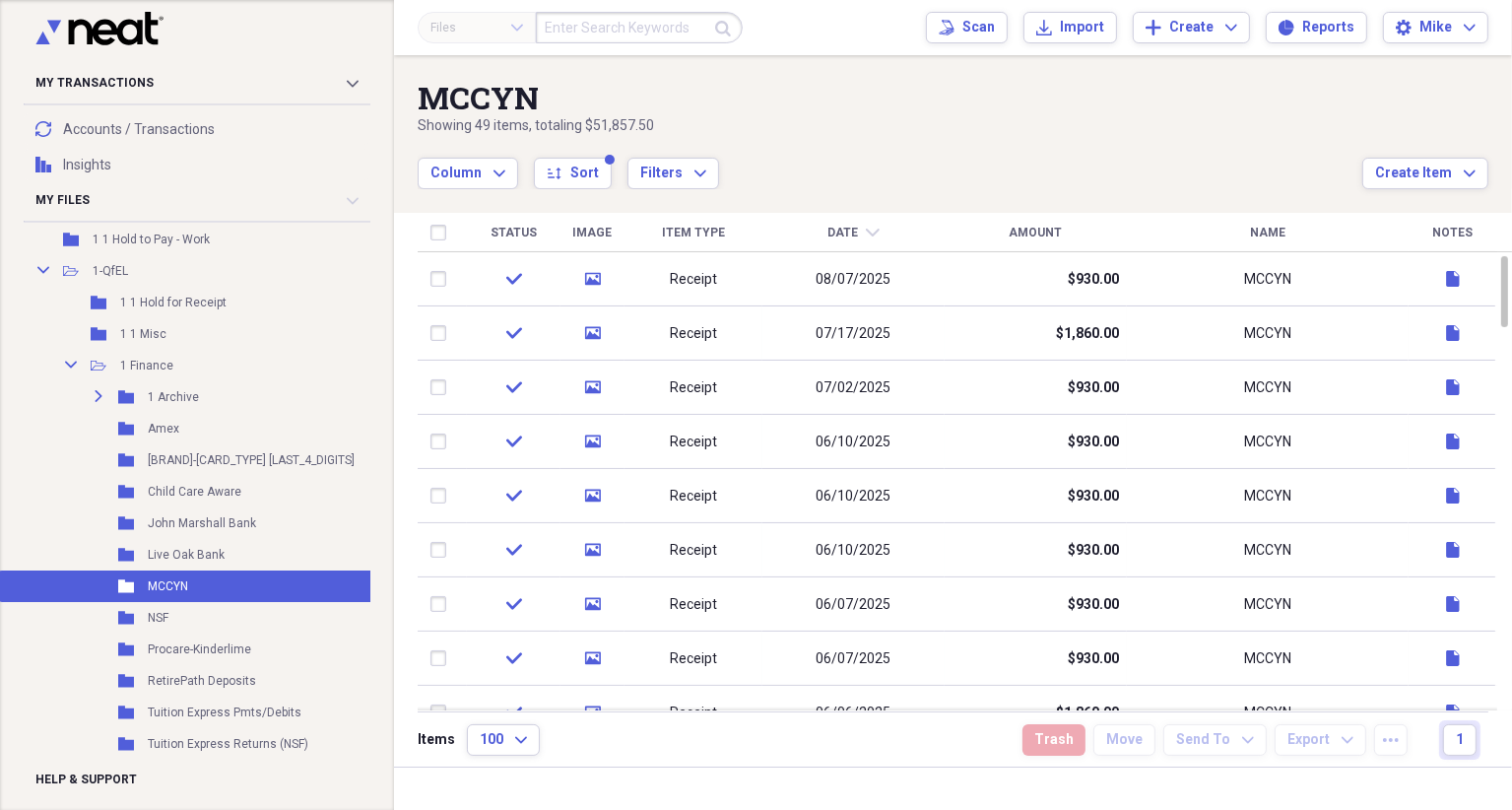click on "Name" at bounding box center [1268, 233] 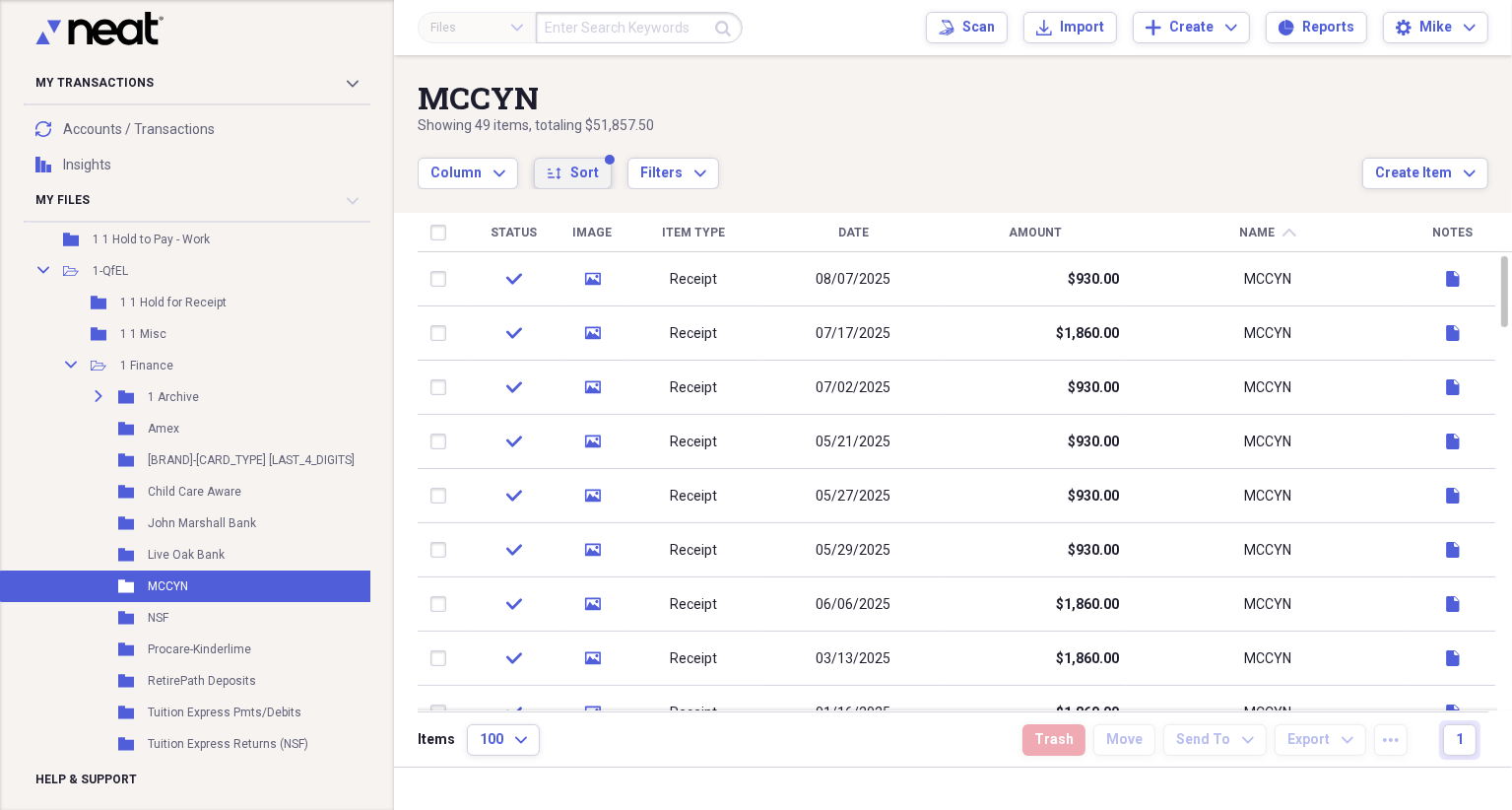 click on "Sort" at bounding box center [584, 173] 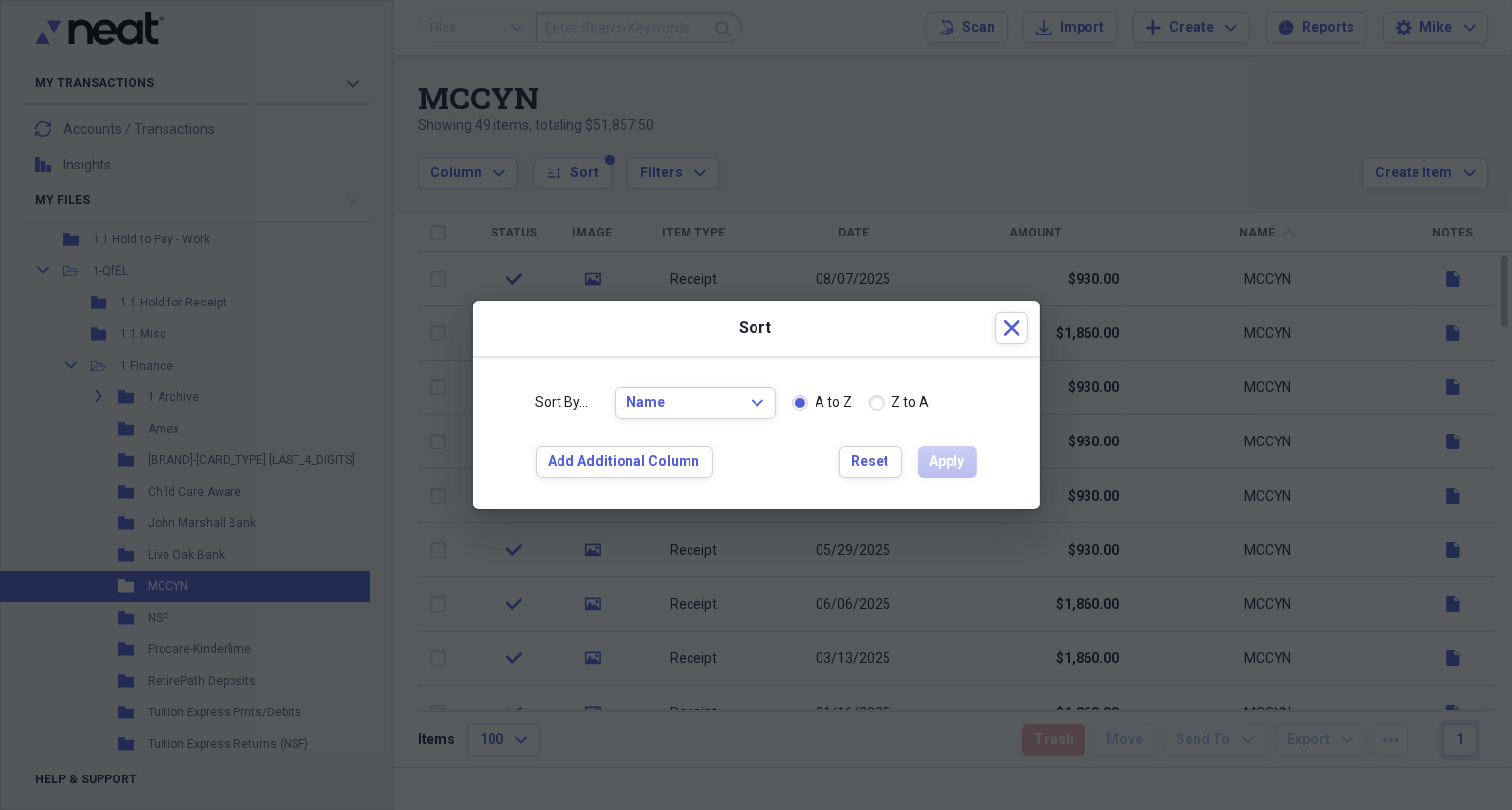 click at bounding box center (756, 405) 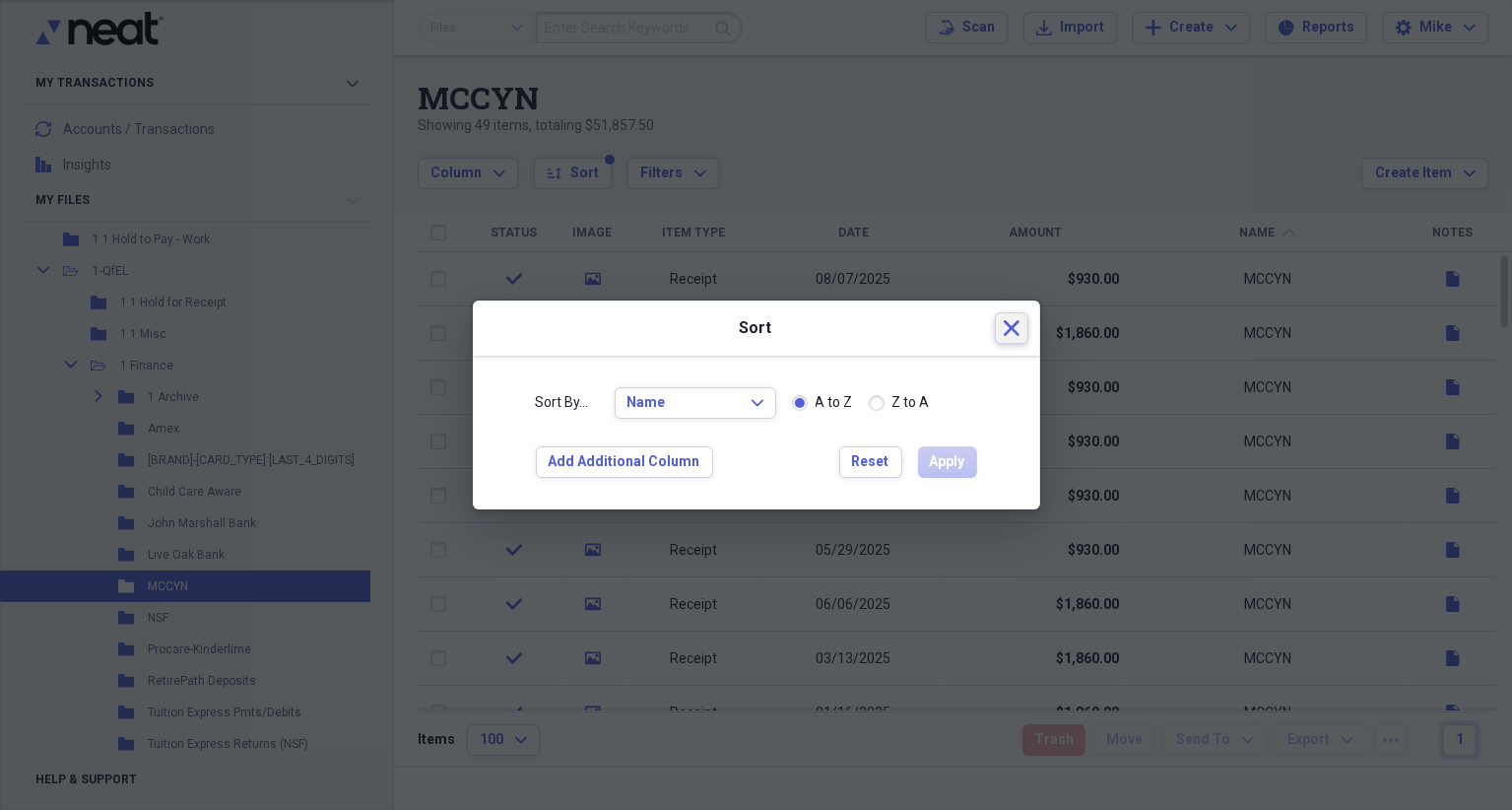 click 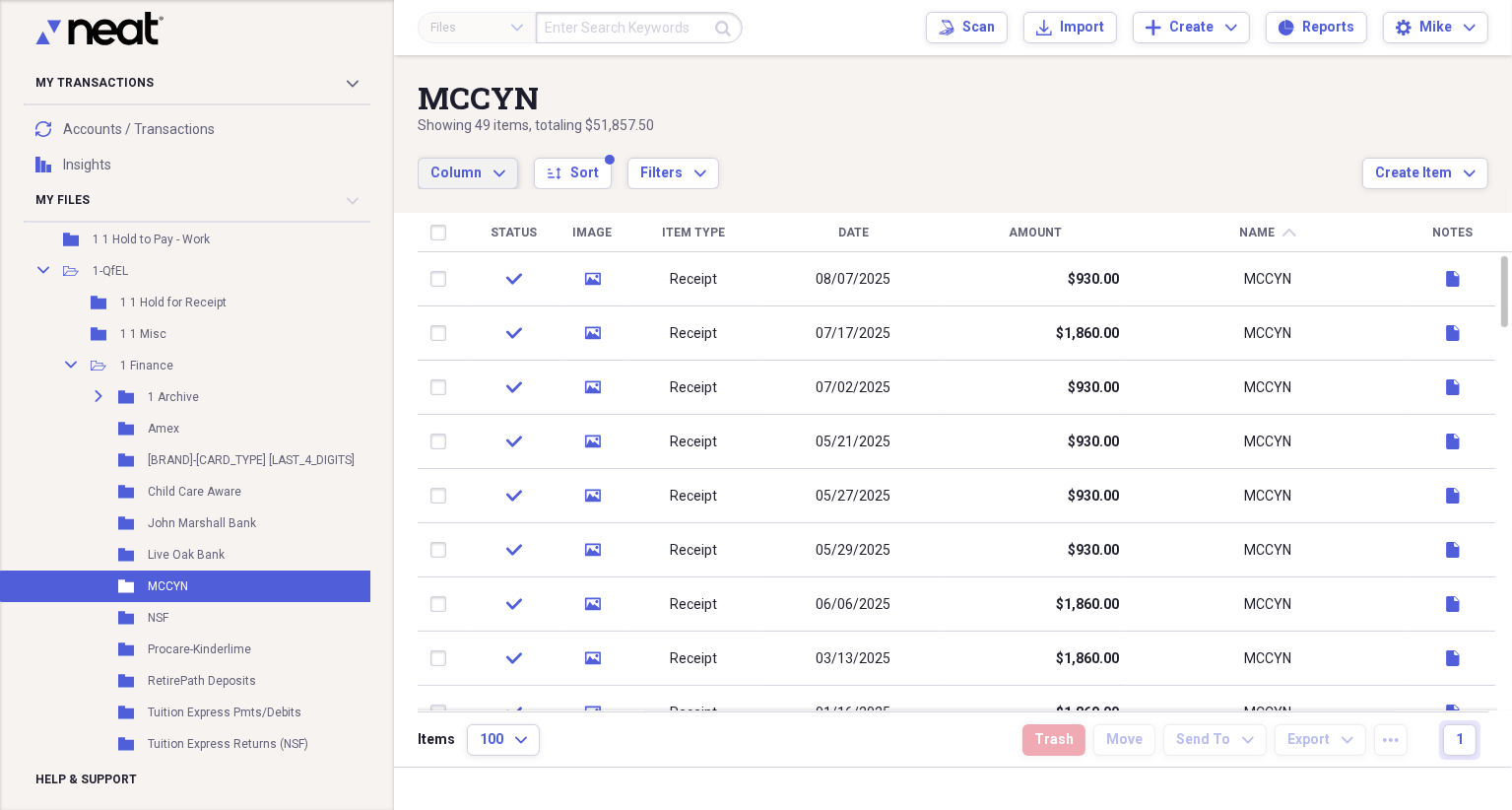 click on "Column Expand" at bounding box center [468, 173] 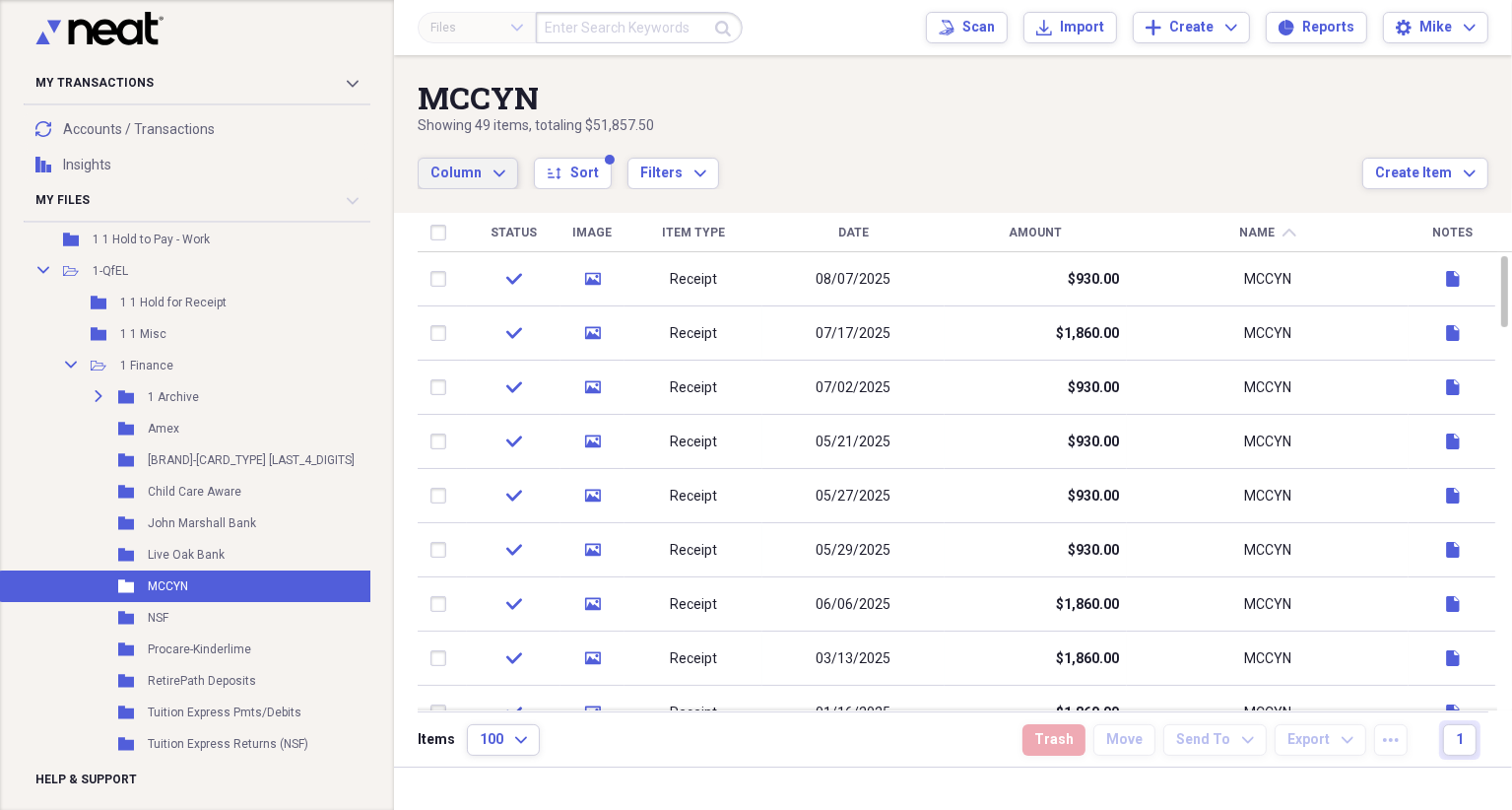 click on "Column Expand sort Sort Filters  Expand" at bounding box center [889, 163] 